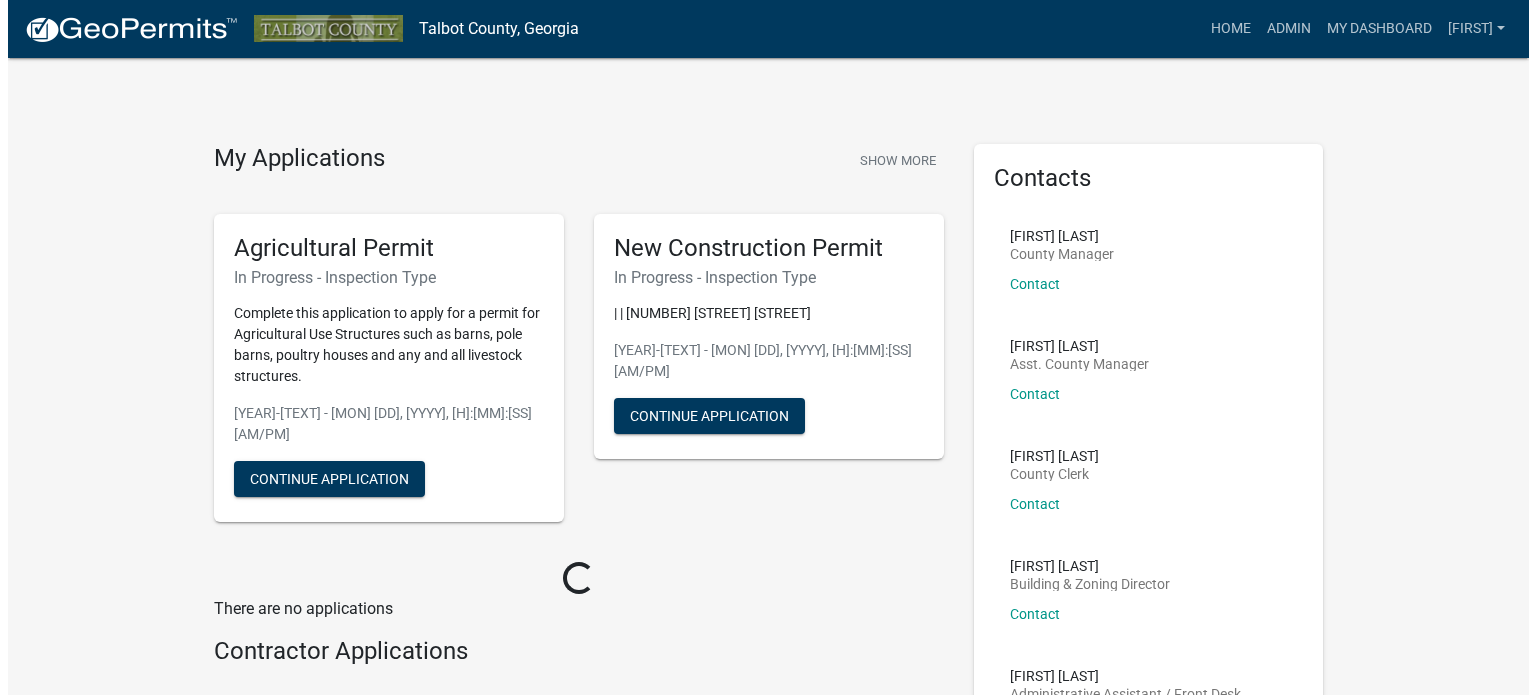 scroll, scrollTop: 0, scrollLeft: 0, axis: both 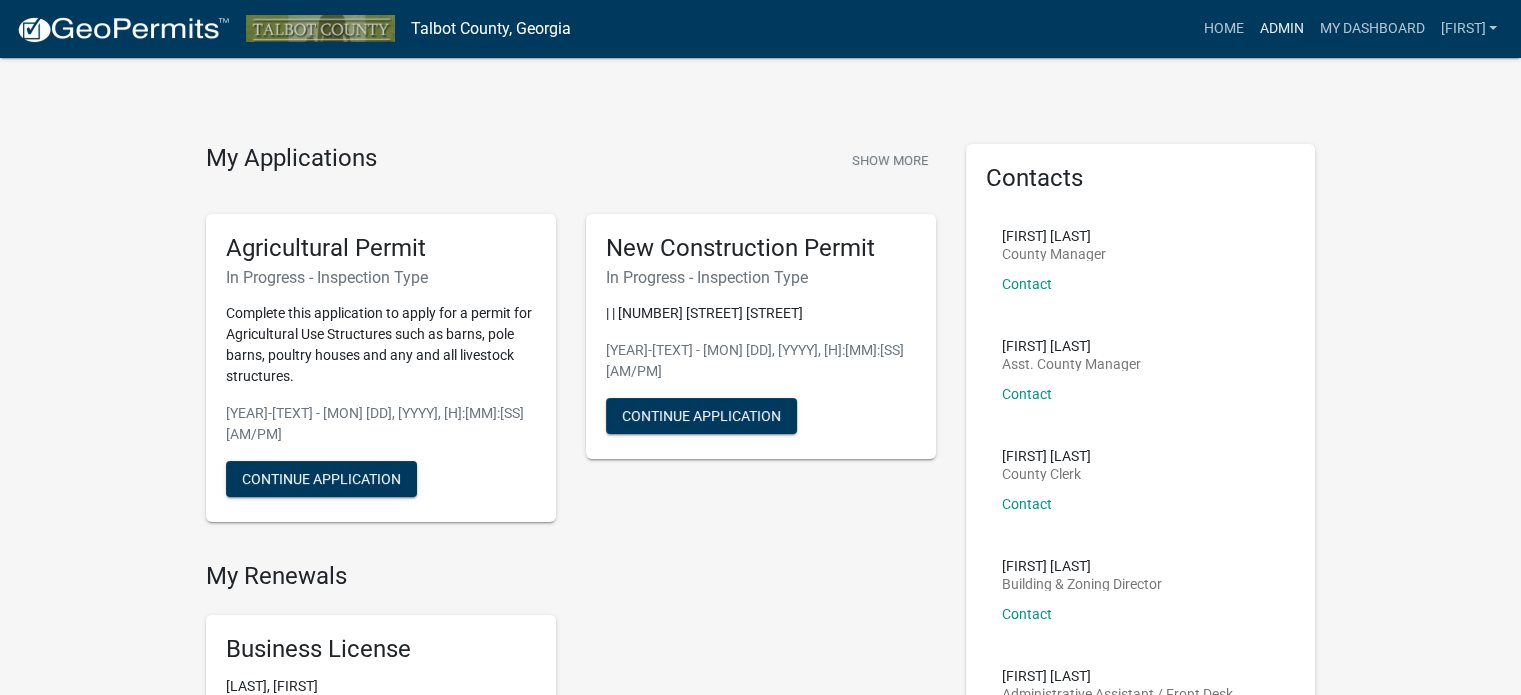 click on "Admin" at bounding box center (1281, 29) 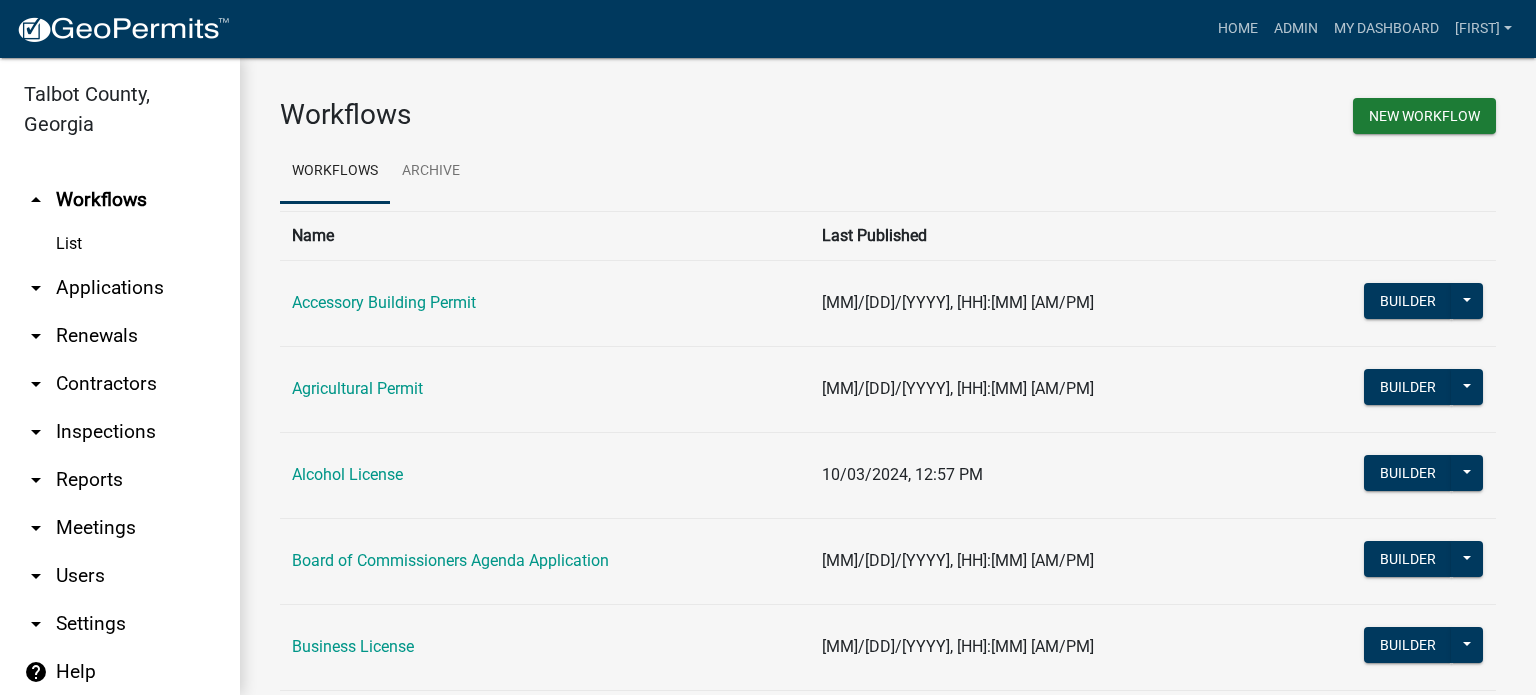 click on "arrow_drop_down   Applications" at bounding box center [120, 288] 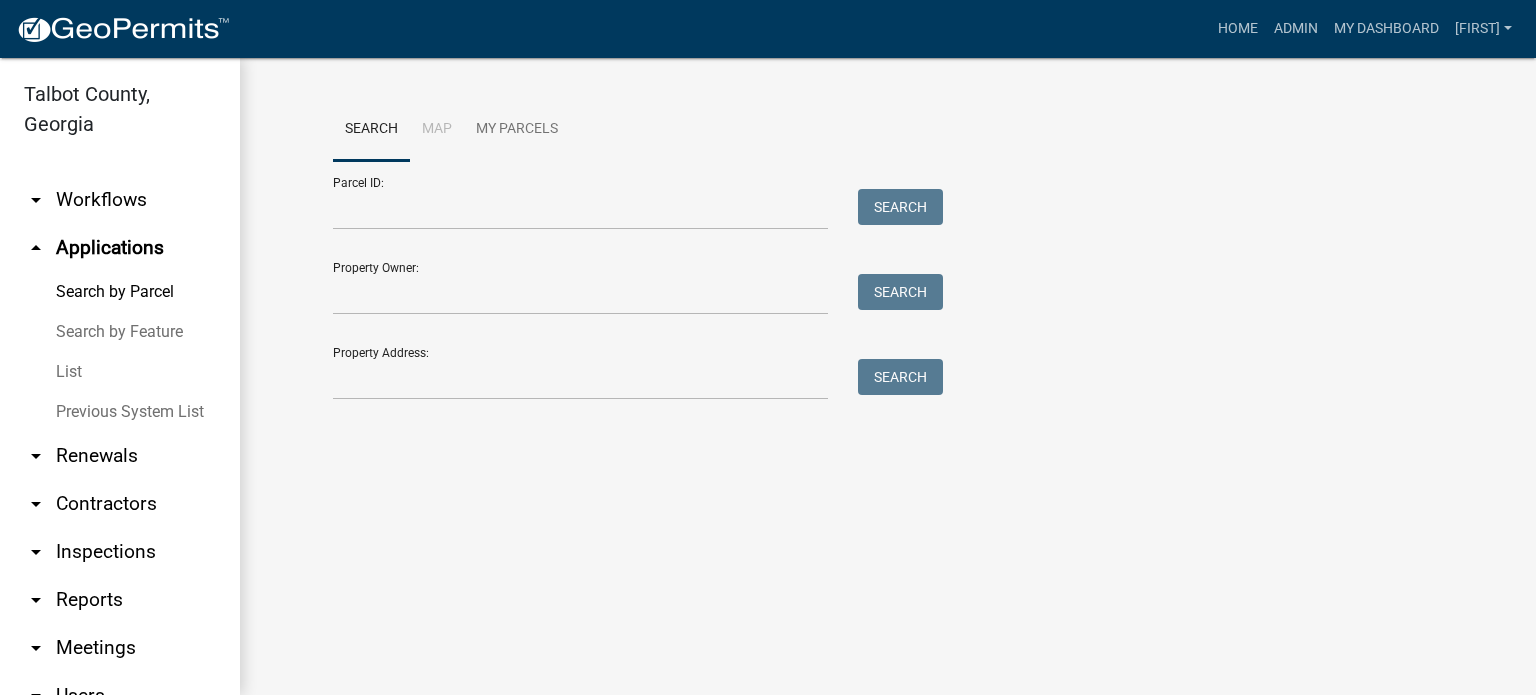 click on "List" at bounding box center (120, 372) 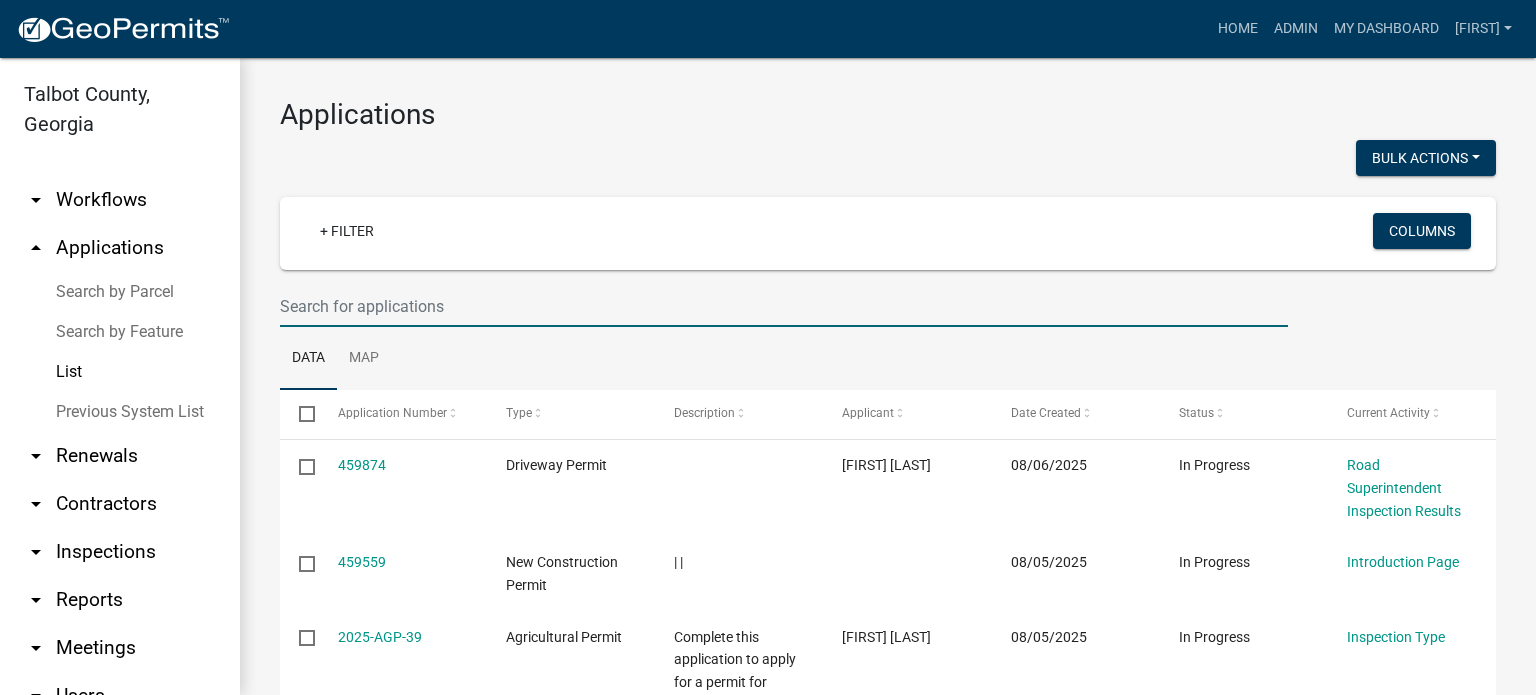 click at bounding box center [784, 306] 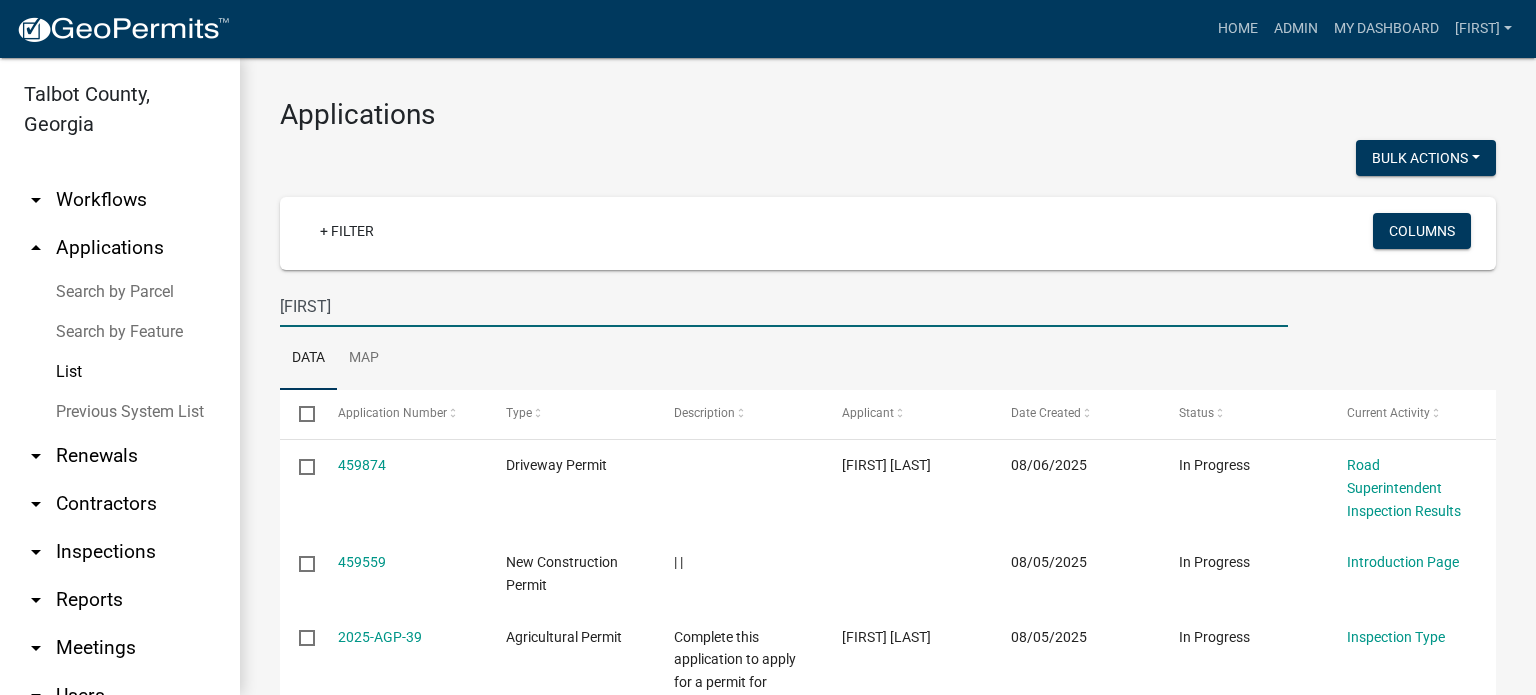 type on "carlis" 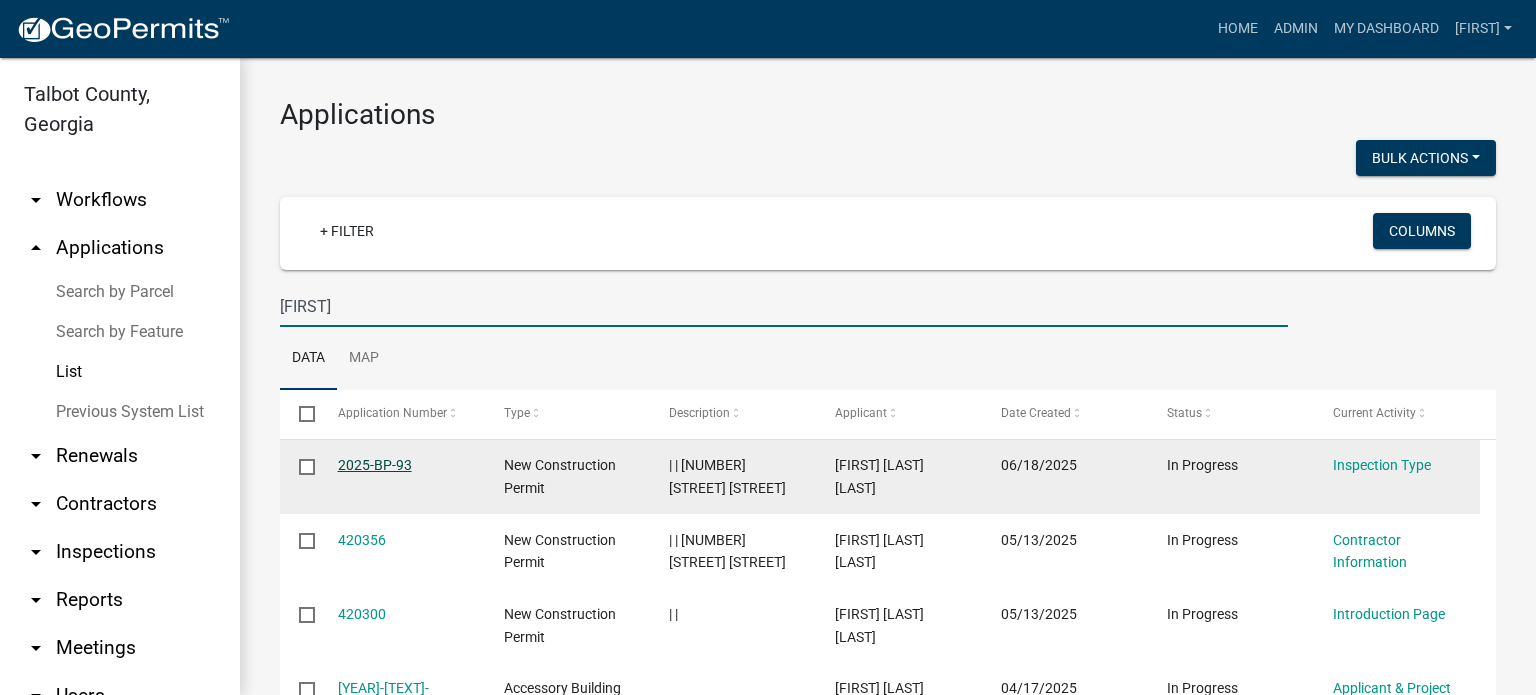 click on "2025-BP-93" 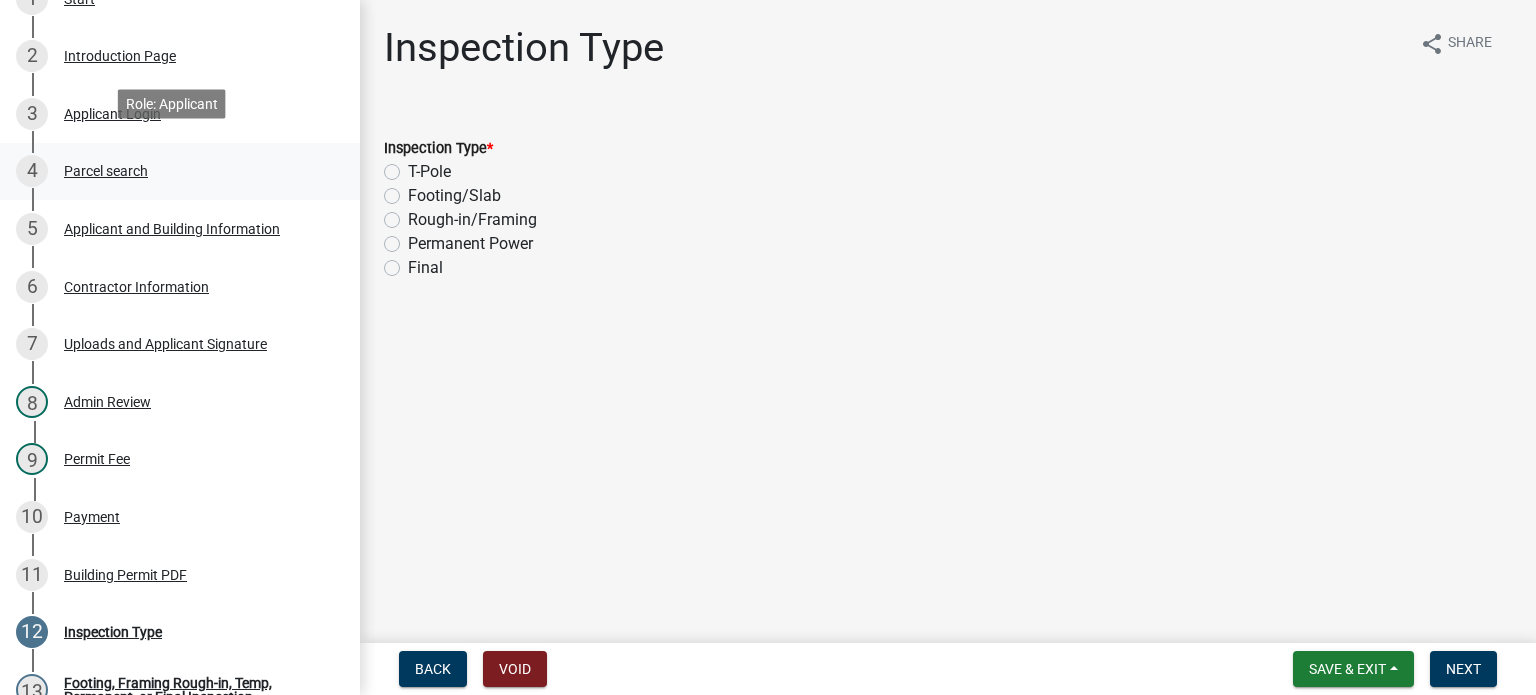 scroll, scrollTop: 400, scrollLeft: 0, axis: vertical 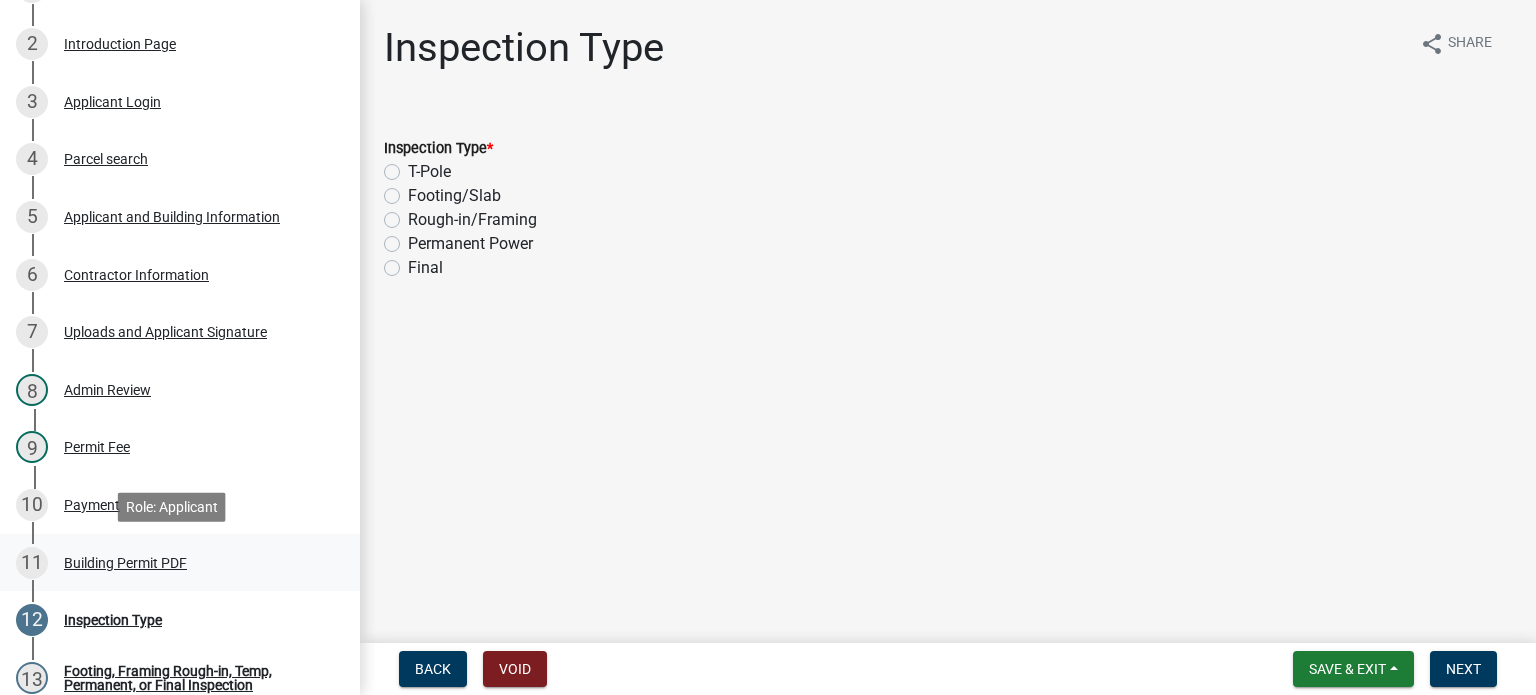 click on "Building Permit PDF" at bounding box center (125, 563) 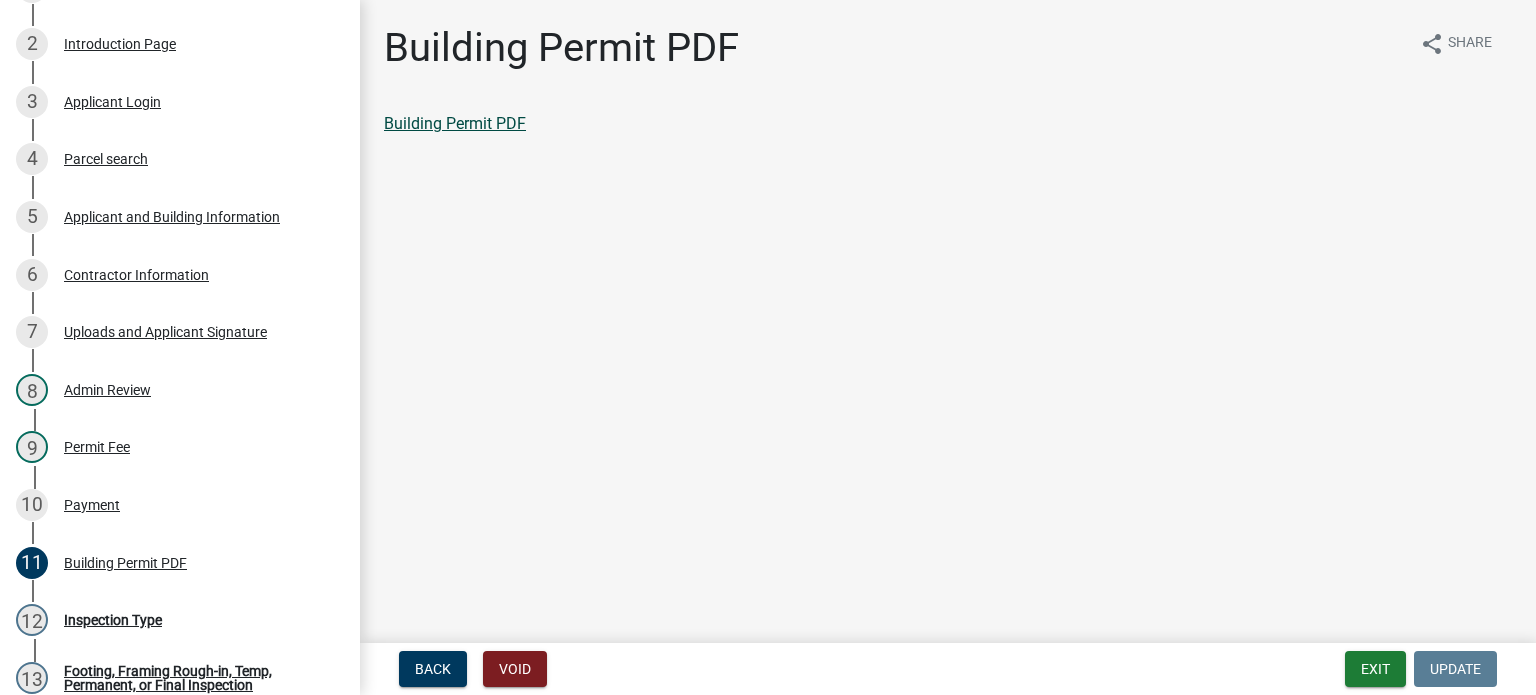 click on "Building Permit PDF" 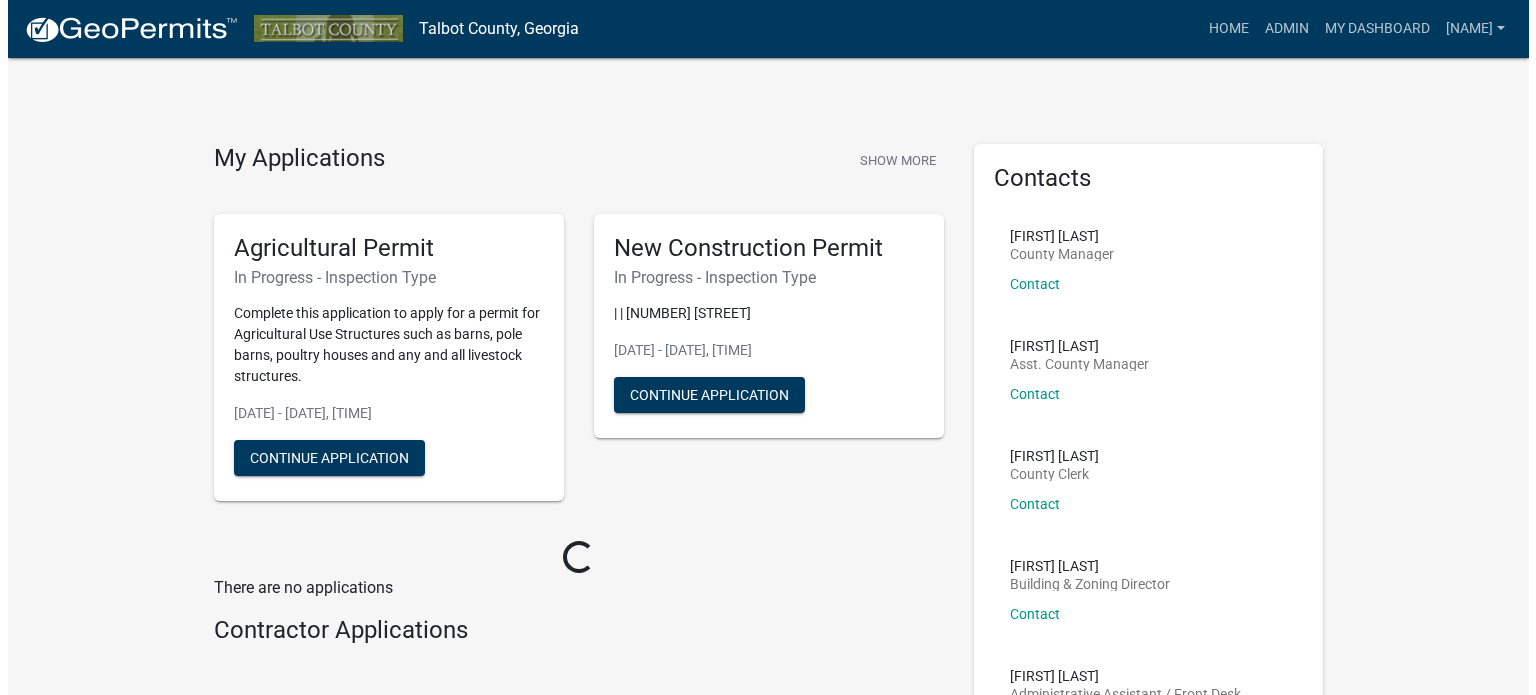 scroll, scrollTop: 0, scrollLeft: 0, axis: both 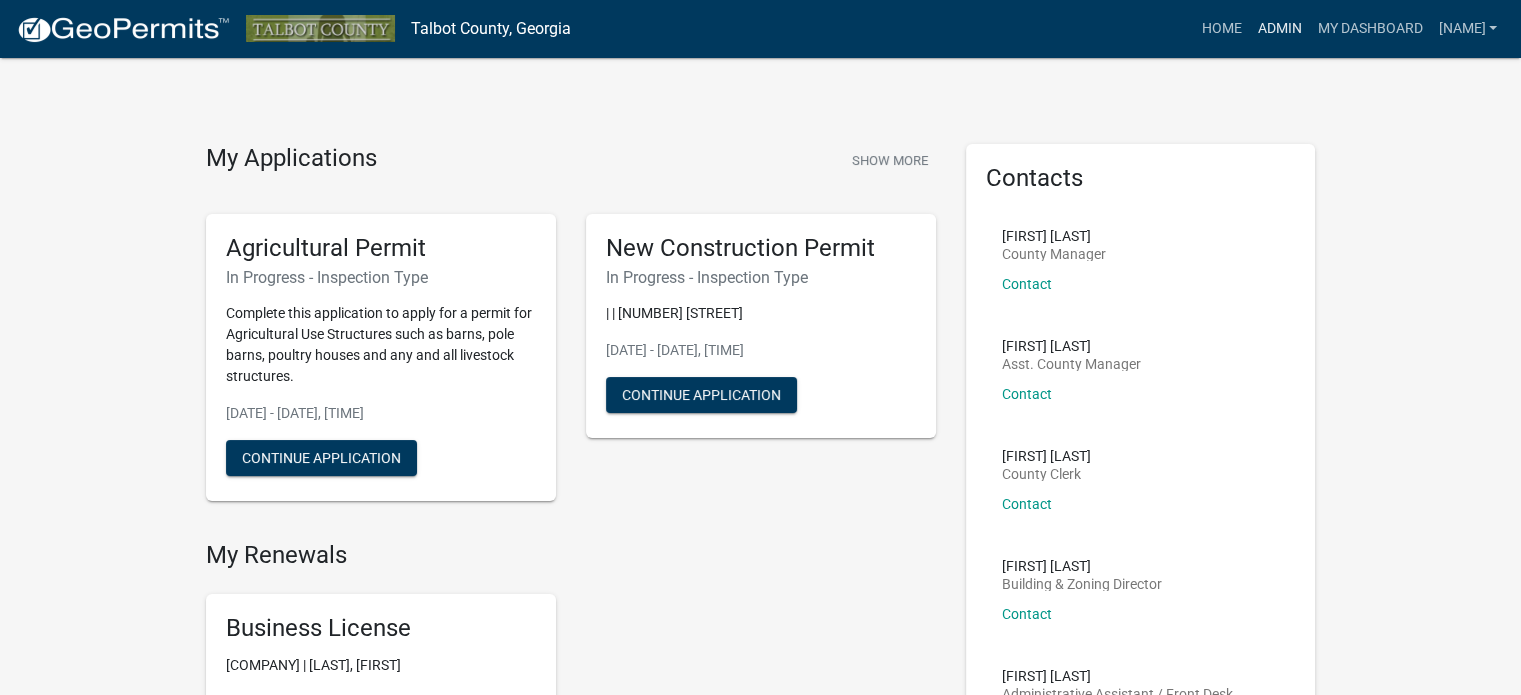 click on "Admin" at bounding box center (1279, 29) 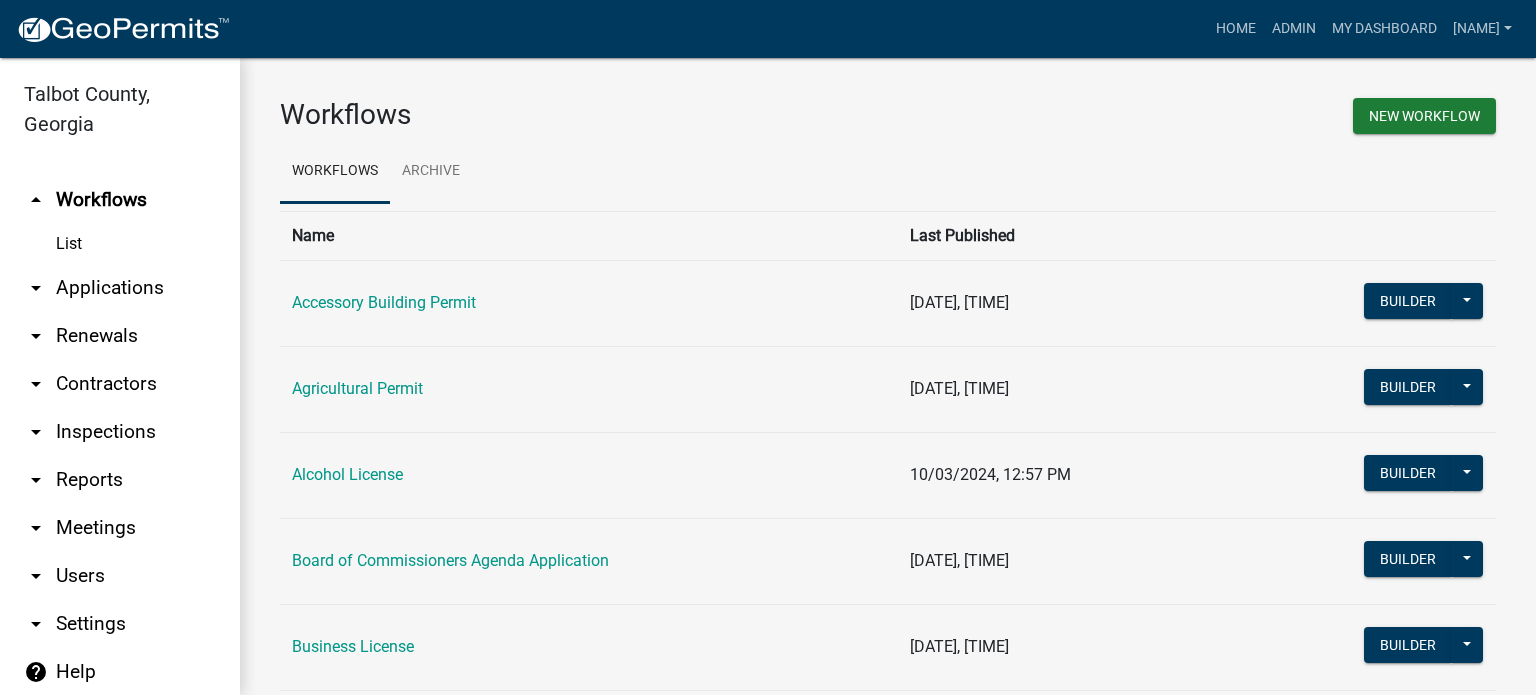 drag, startPoint x: 32, startPoint y: 286, endPoint x: 50, endPoint y: 313, distance: 32.449963 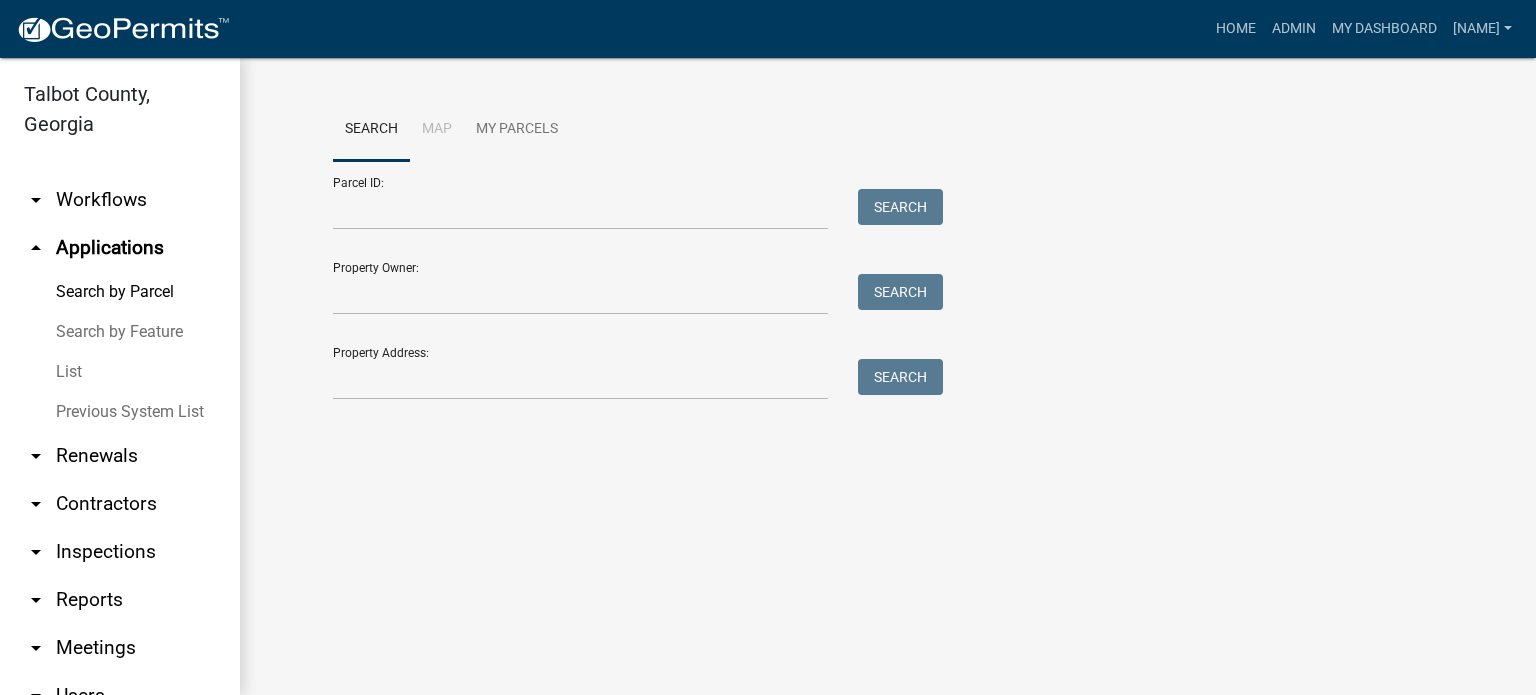 click on "List" at bounding box center (120, 372) 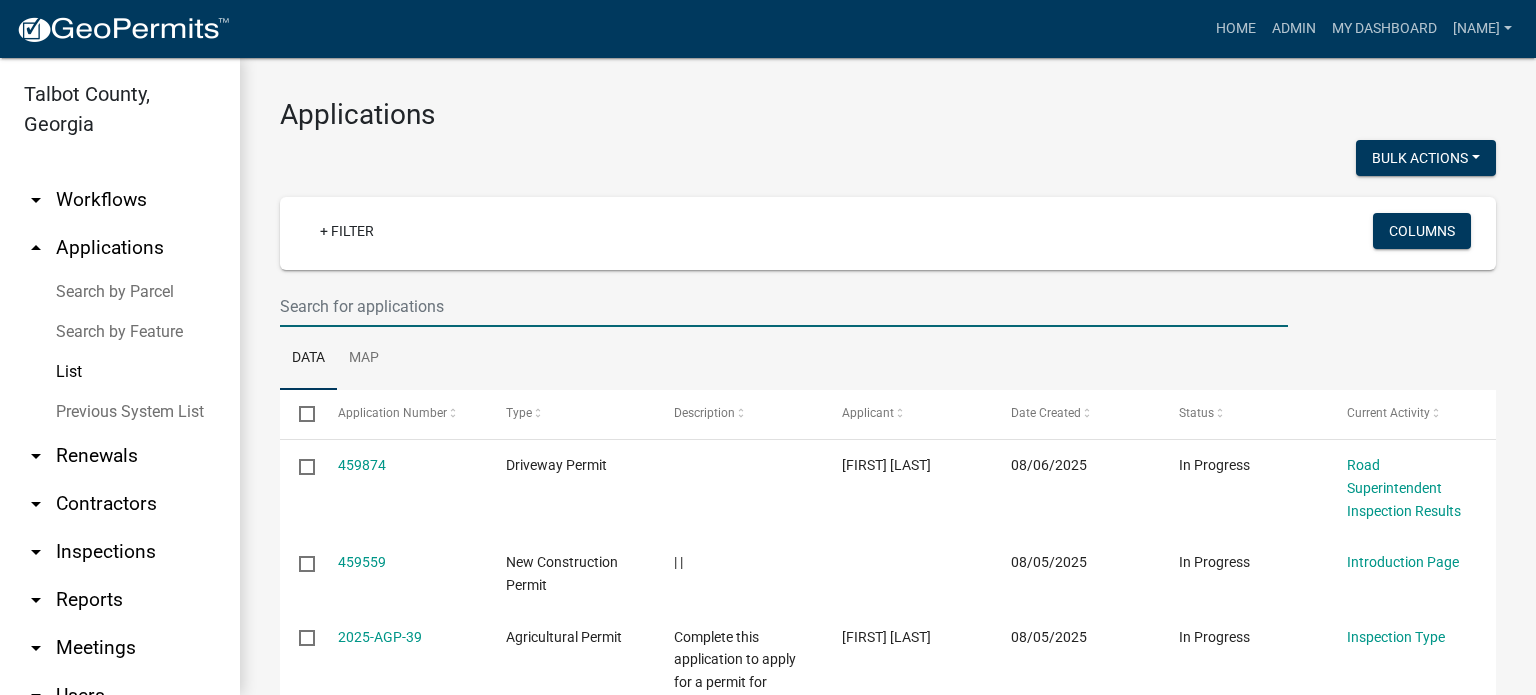 click at bounding box center (784, 306) 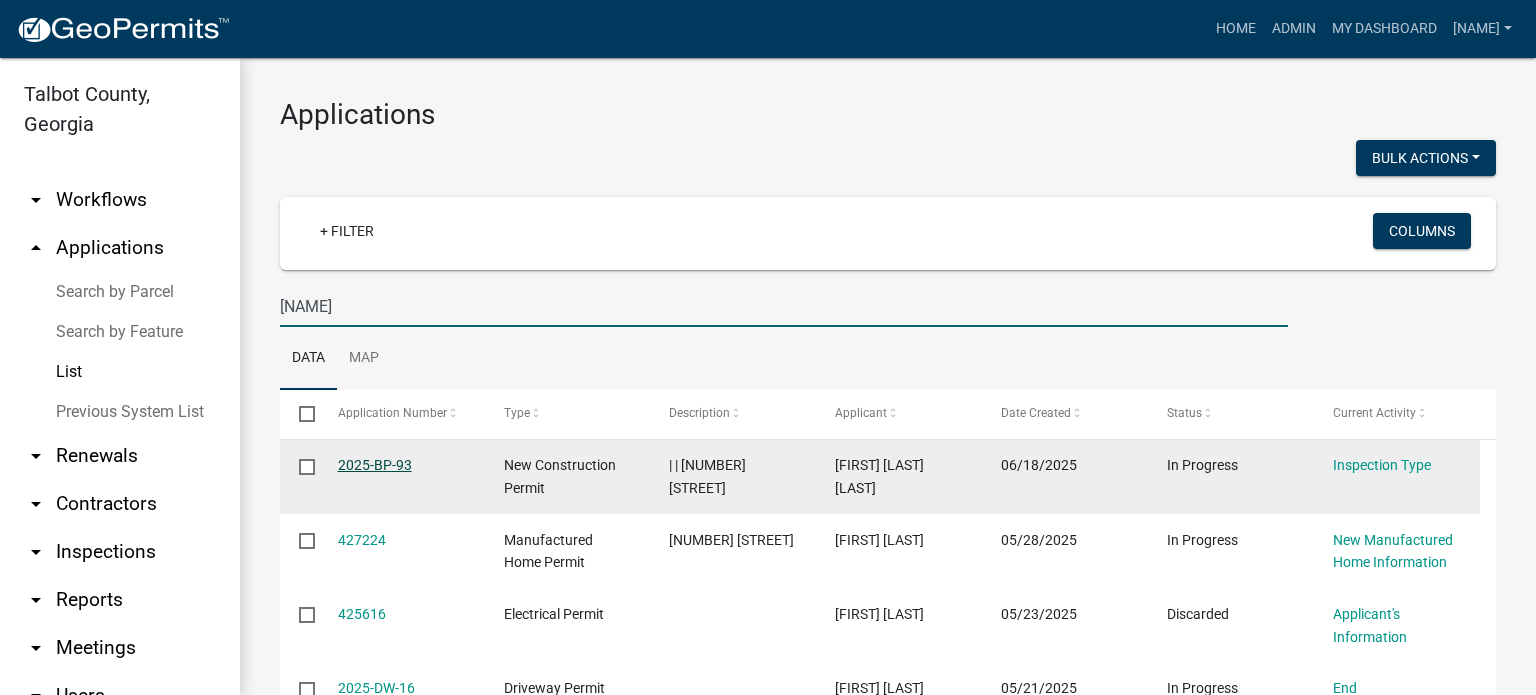 type on "[NAME]" 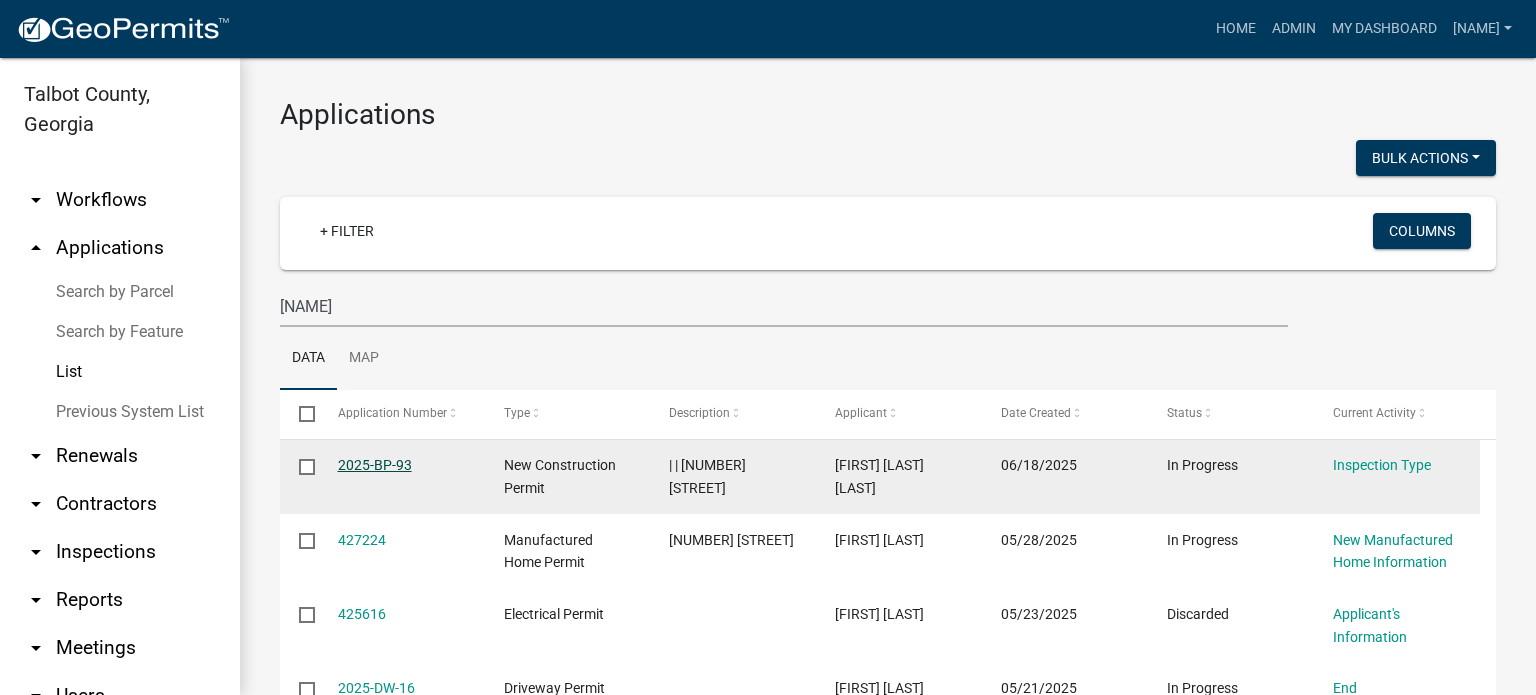 click on "2025-BP-93" 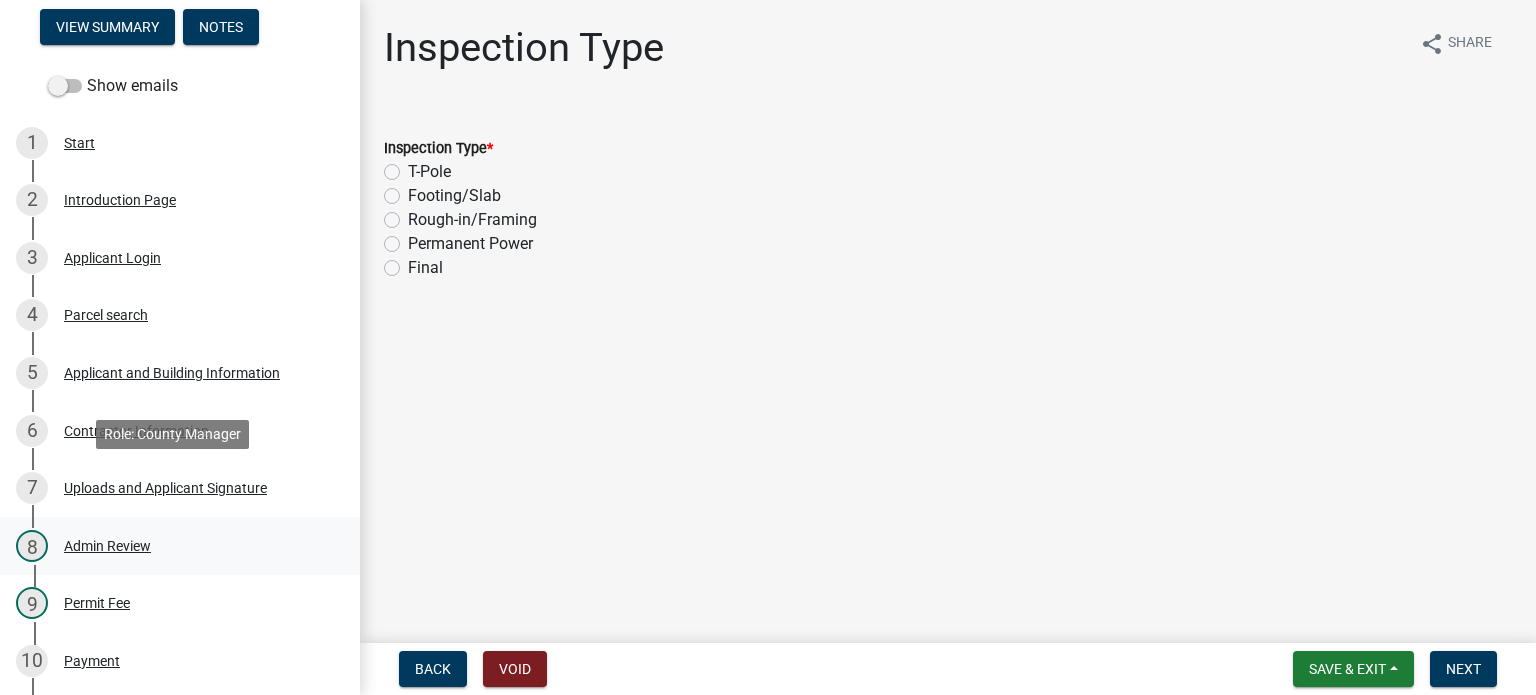 scroll, scrollTop: 300, scrollLeft: 0, axis: vertical 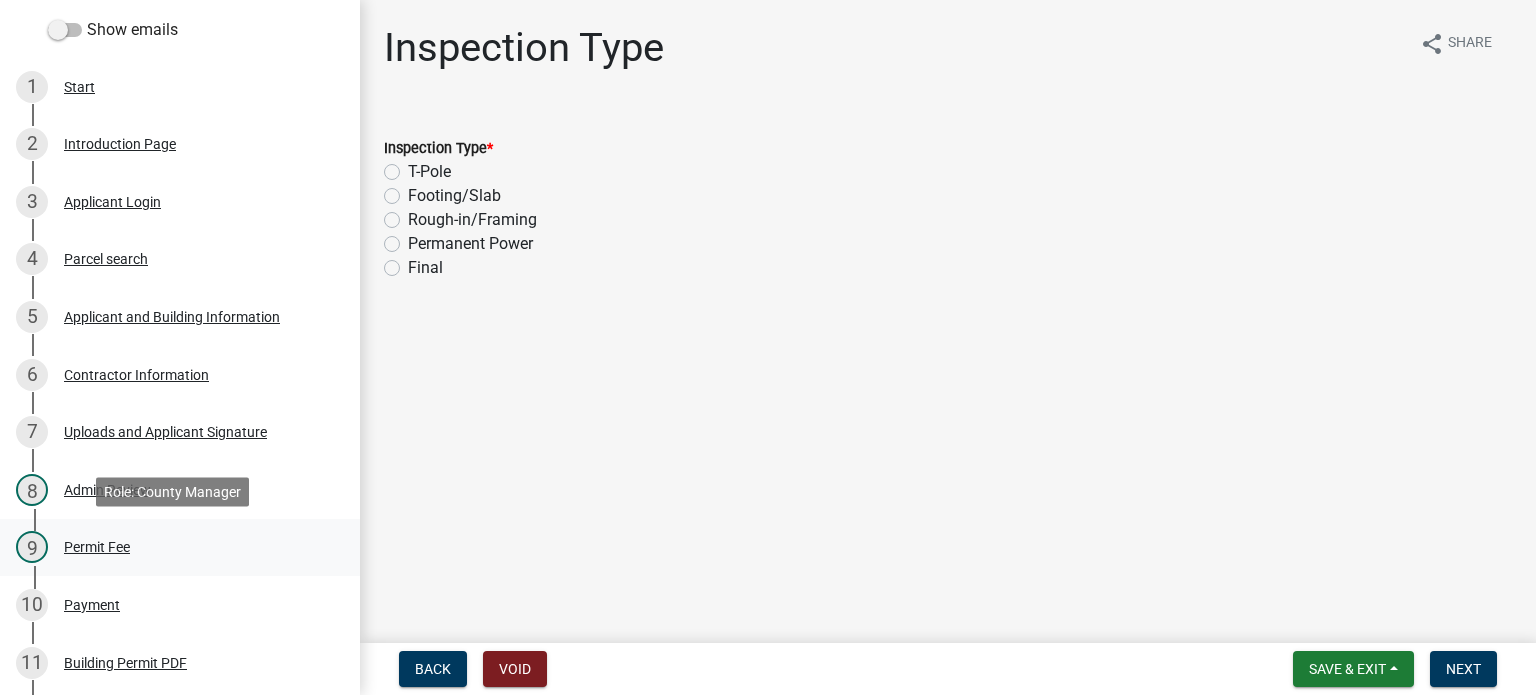 click on "Permit Fee" at bounding box center (97, 547) 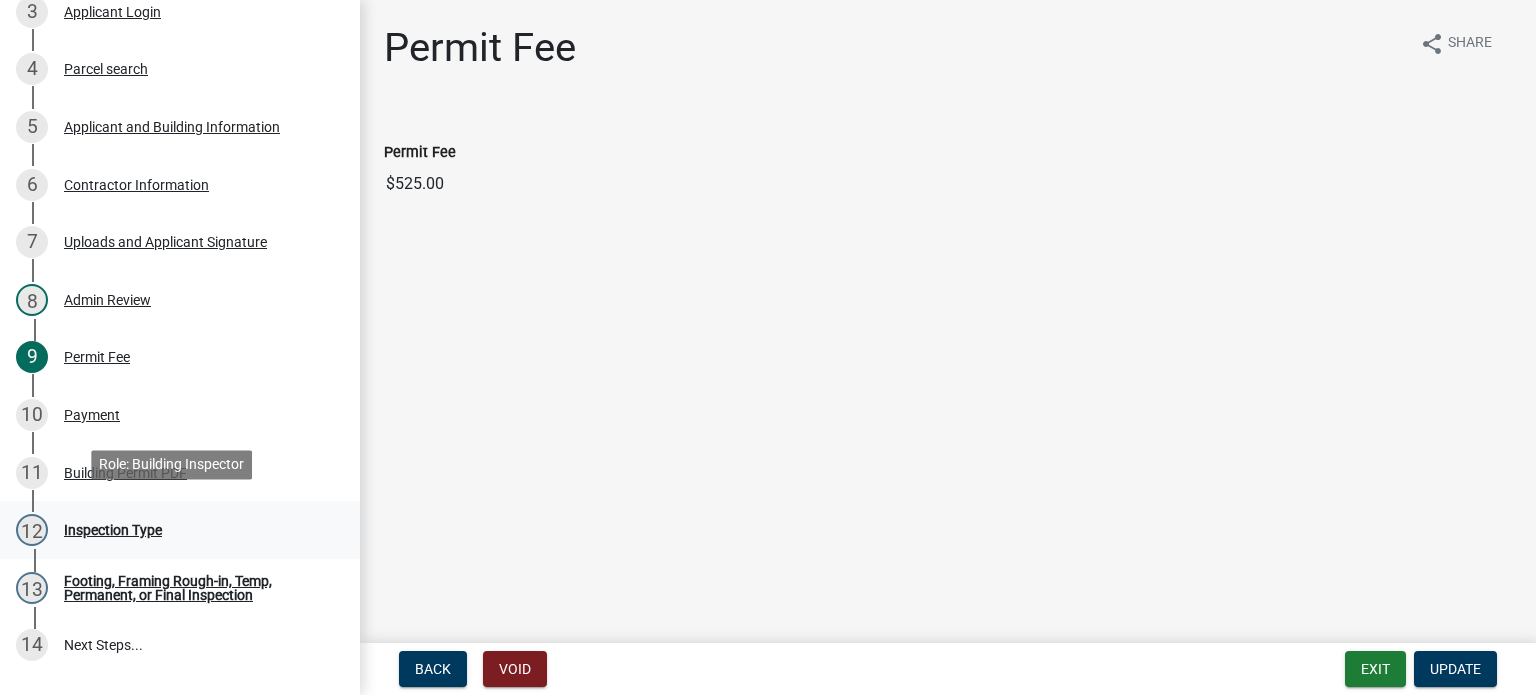 scroll, scrollTop: 500, scrollLeft: 0, axis: vertical 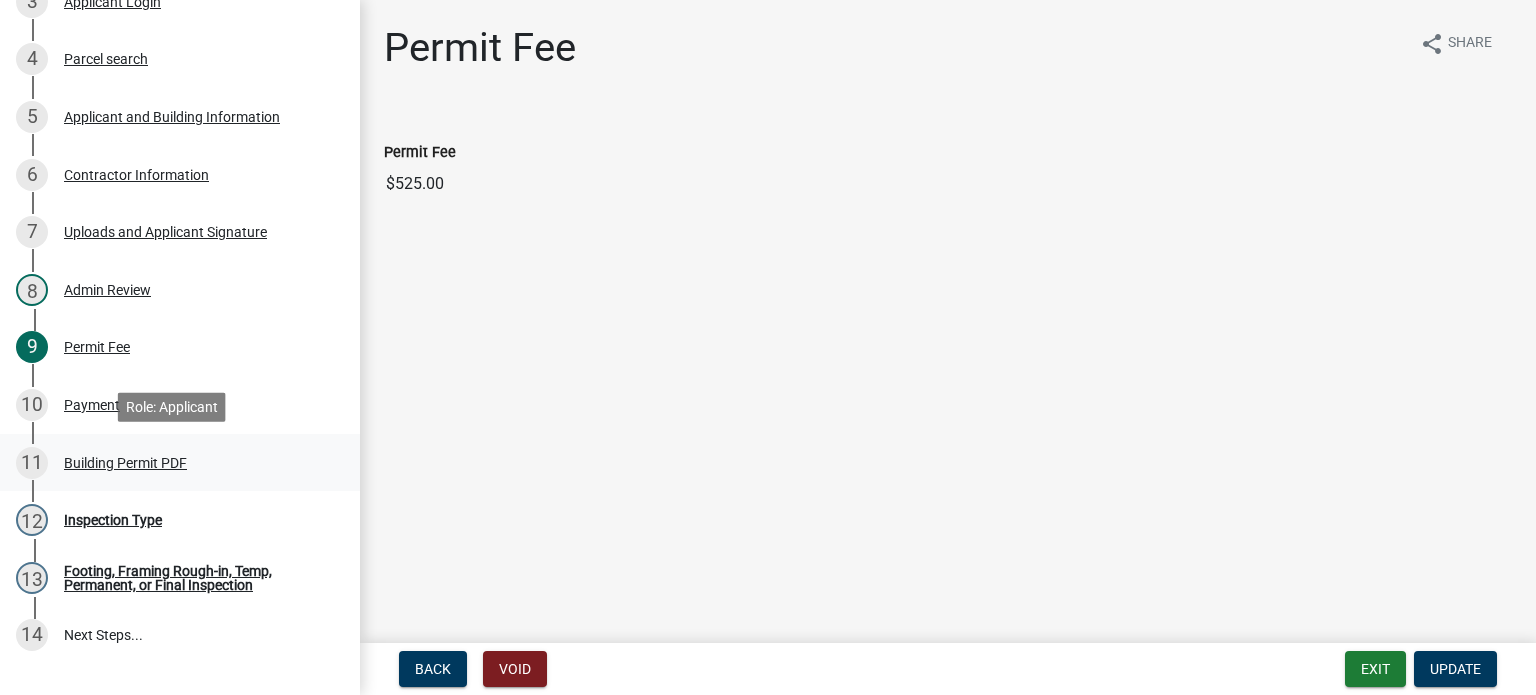 click on "Building Permit PDF" at bounding box center [125, 463] 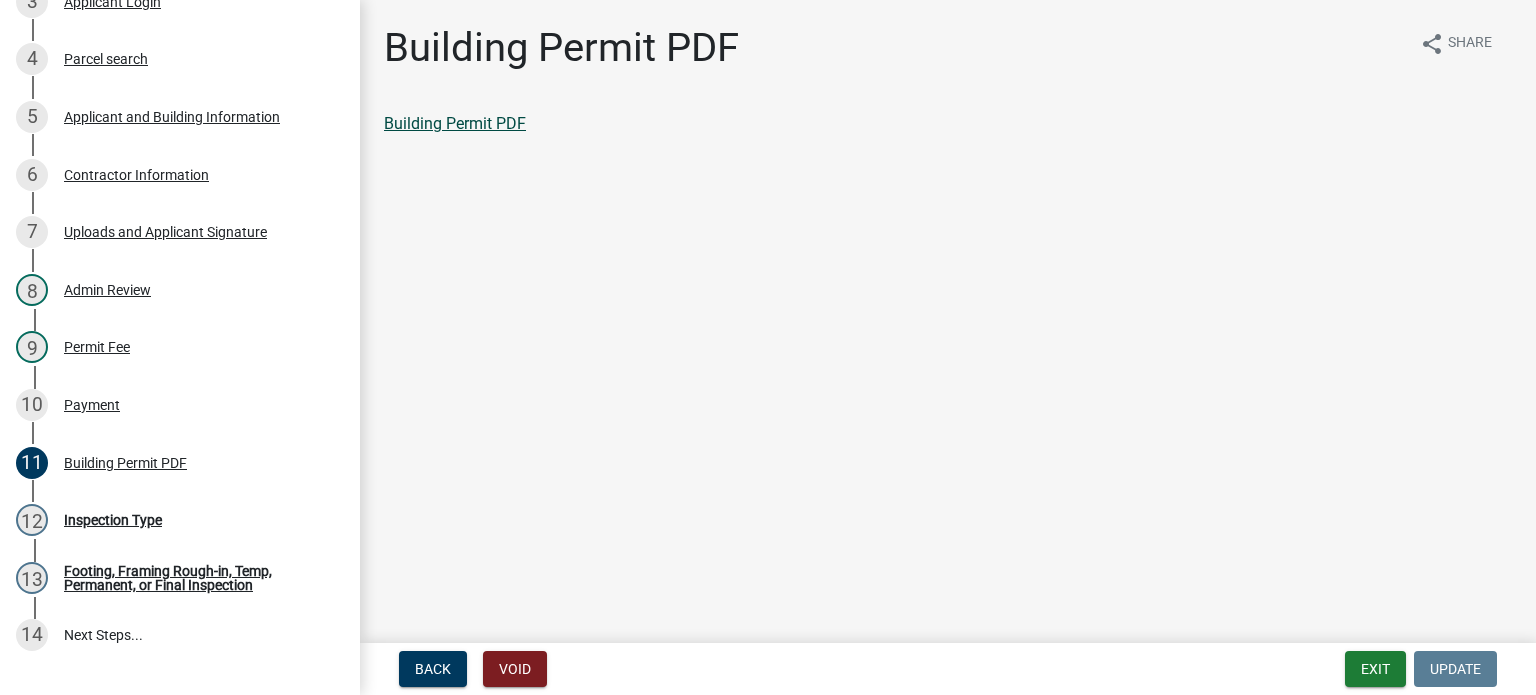 click on "Building Permit PDF" 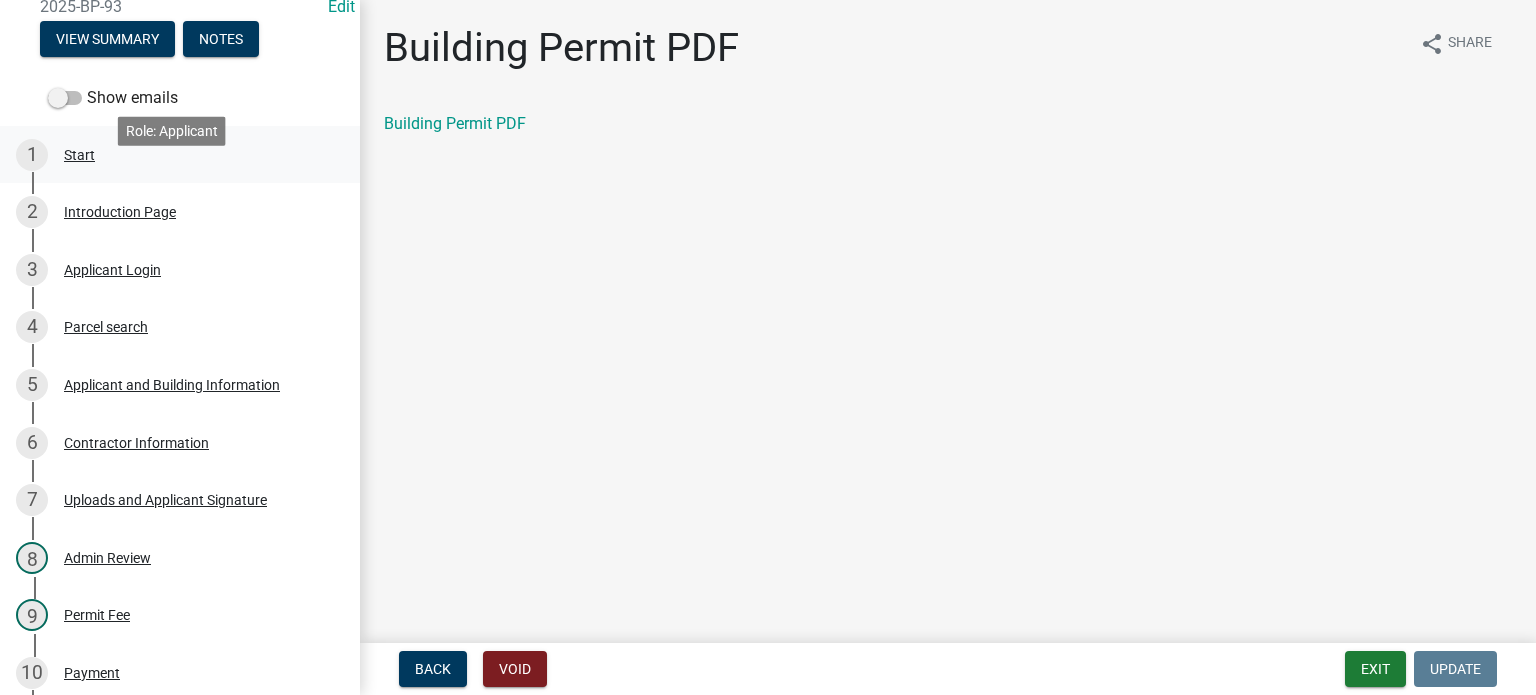 scroll, scrollTop: 200, scrollLeft: 0, axis: vertical 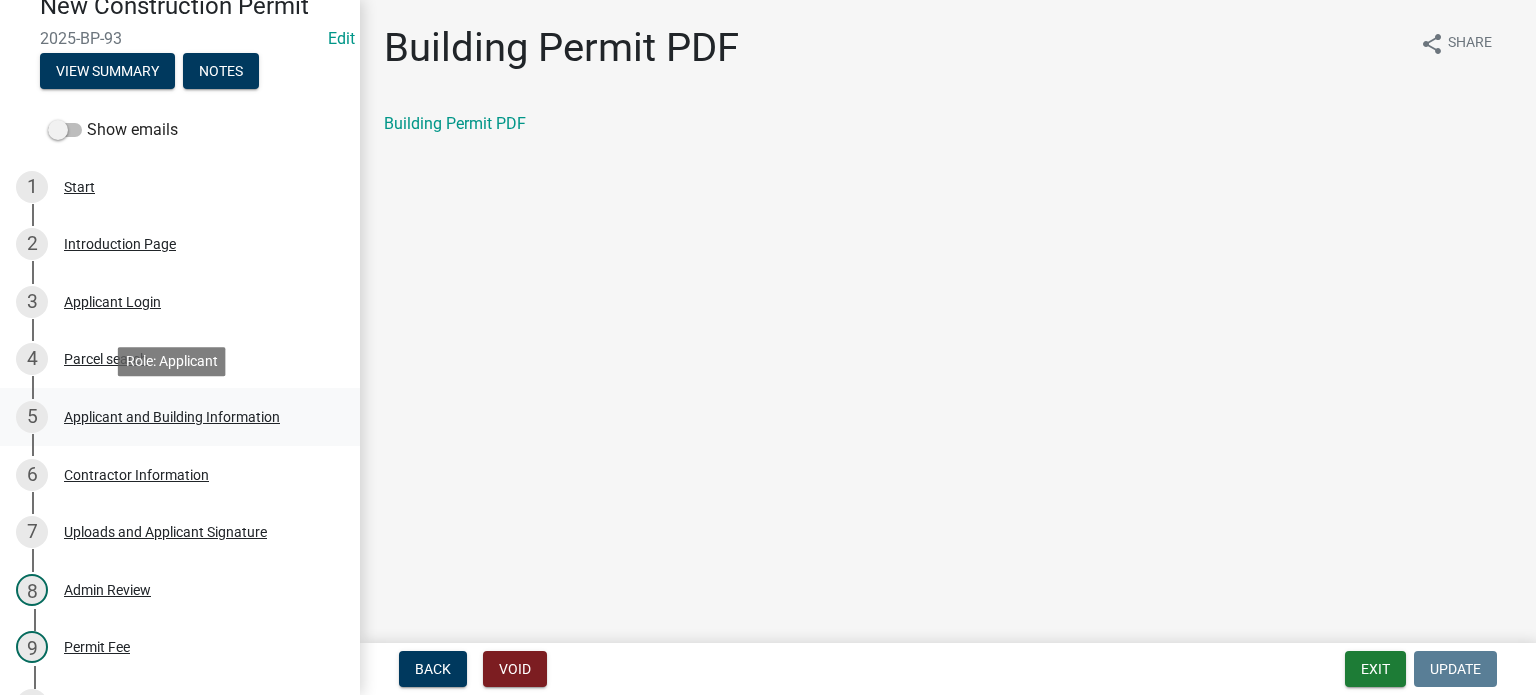 click on "Applicant and Building Information" at bounding box center (172, 417) 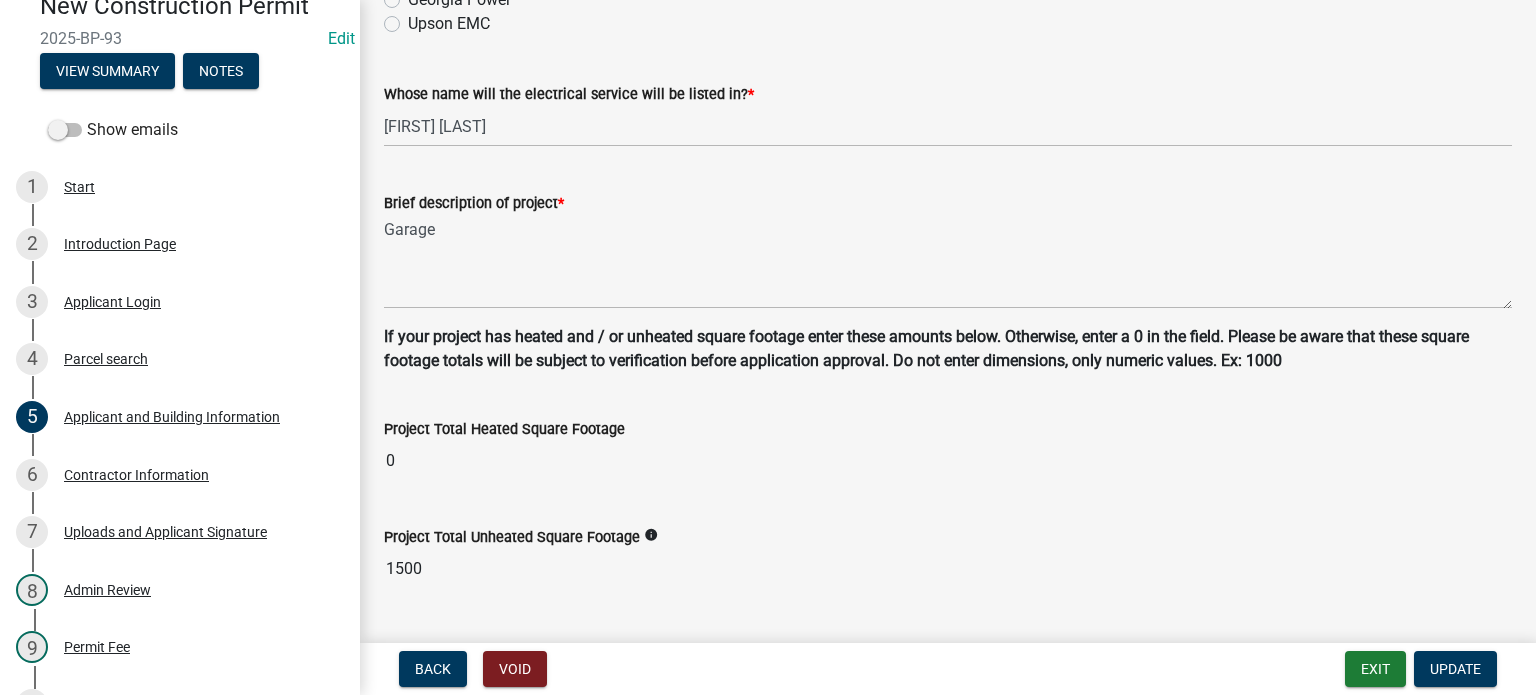 scroll, scrollTop: 1330, scrollLeft: 0, axis: vertical 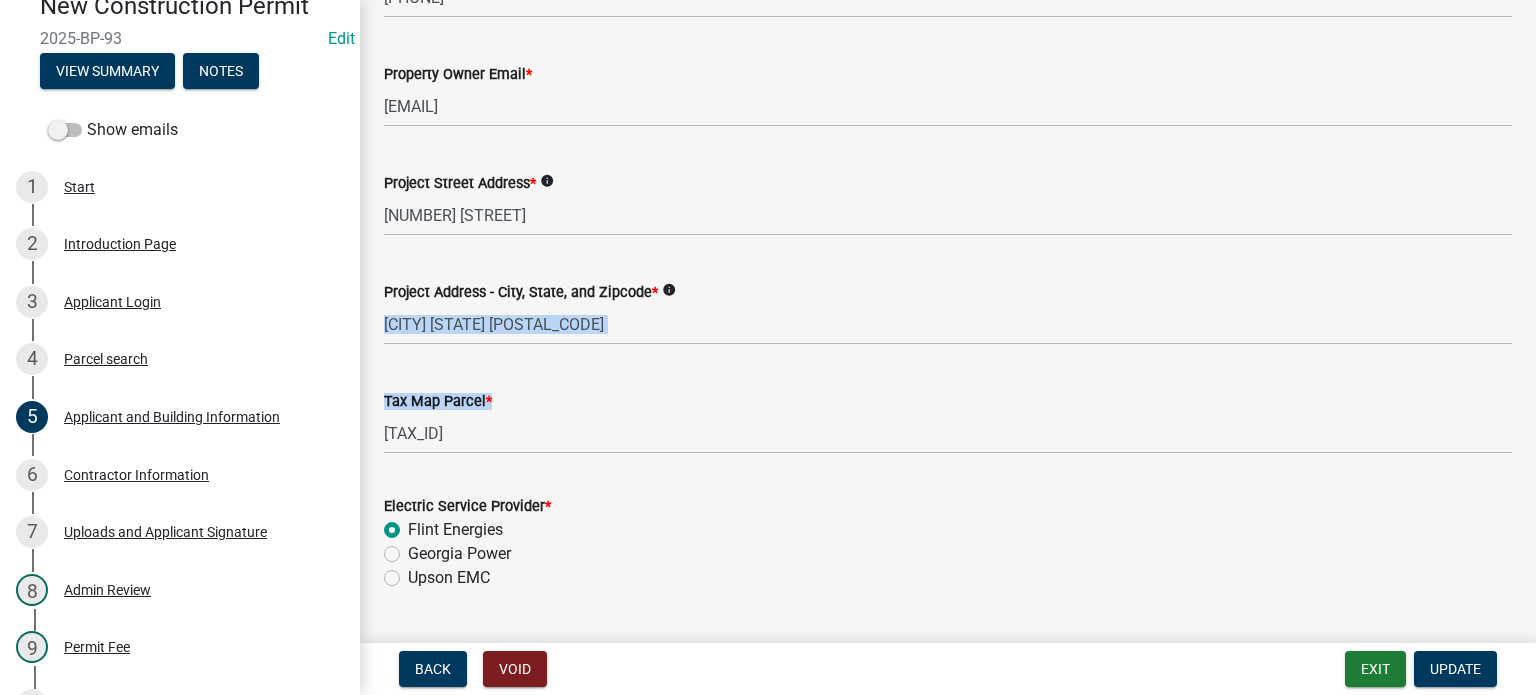 drag, startPoint x: 478, startPoint y: 427, endPoint x: 1124, endPoint y: 363, distance: 649.16254 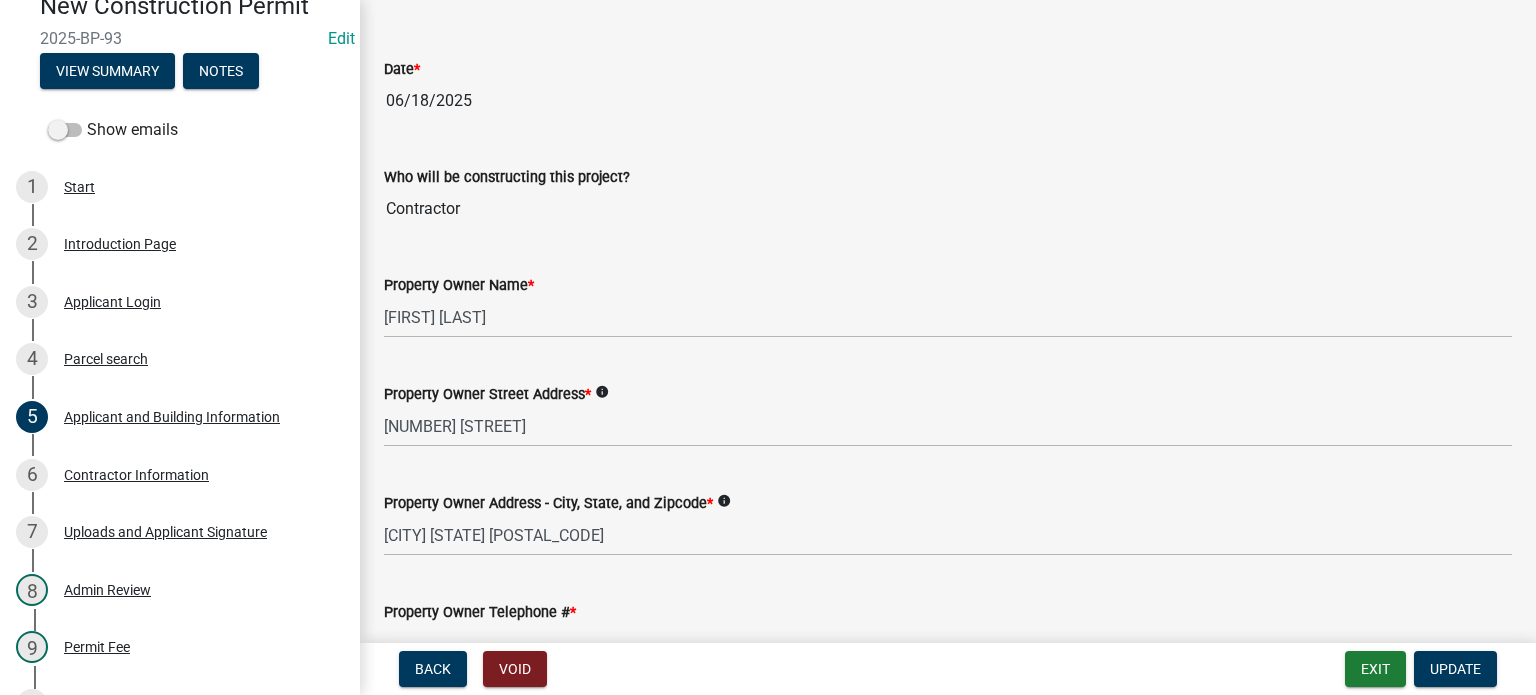 scroll, scrollTop: 0, scrollLeft: 0, axis: both 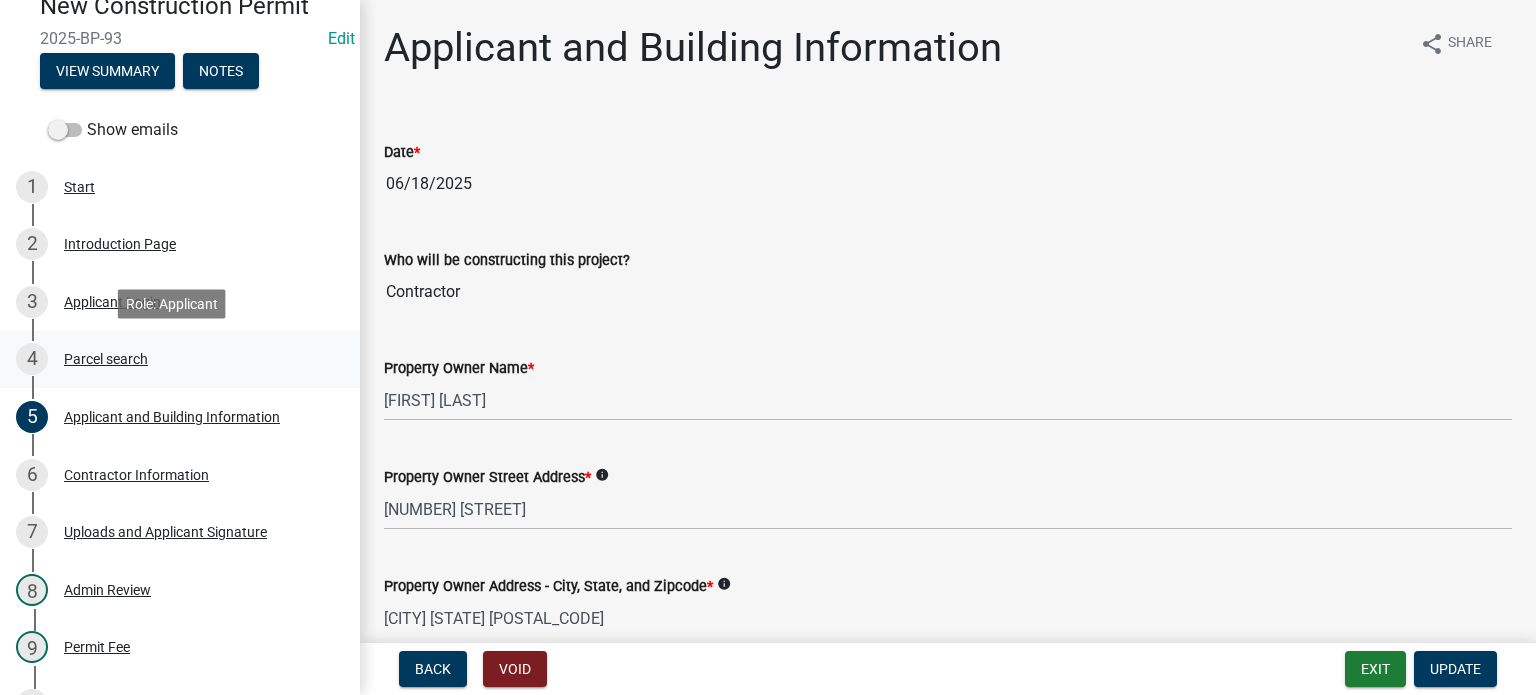 click on "Parcel search" at bounding box center (106, 359) 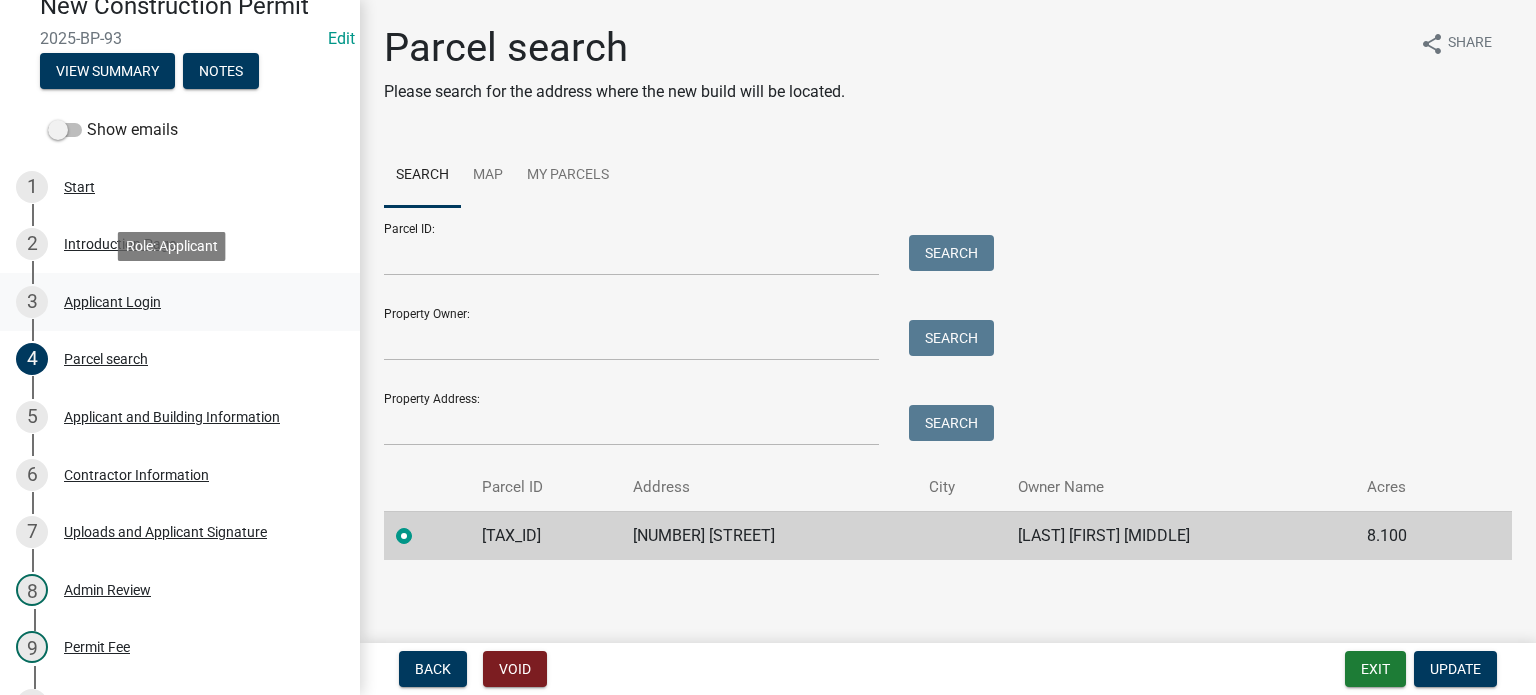 click on "Applicant Login" at bounding box center [112, 302] 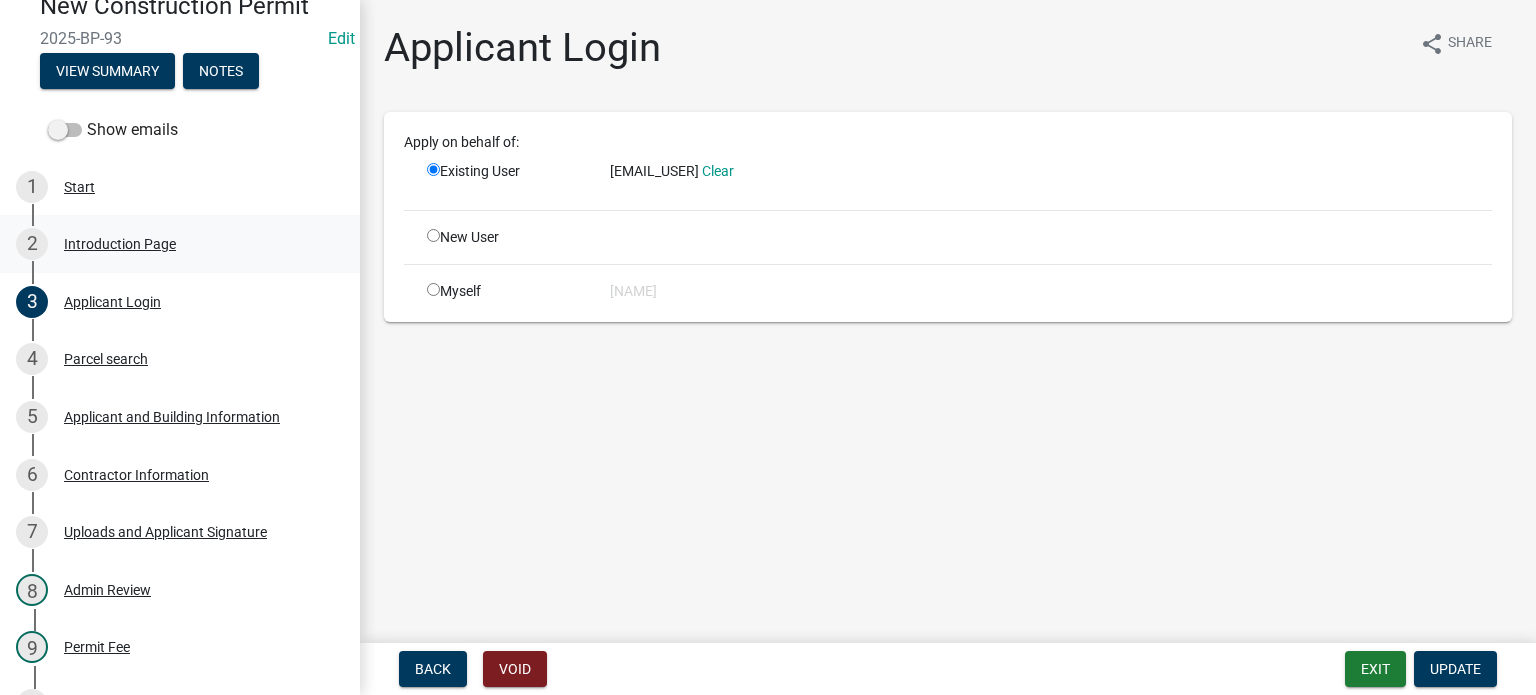 click on "Introduction Page" at bounding box center [120, 244] 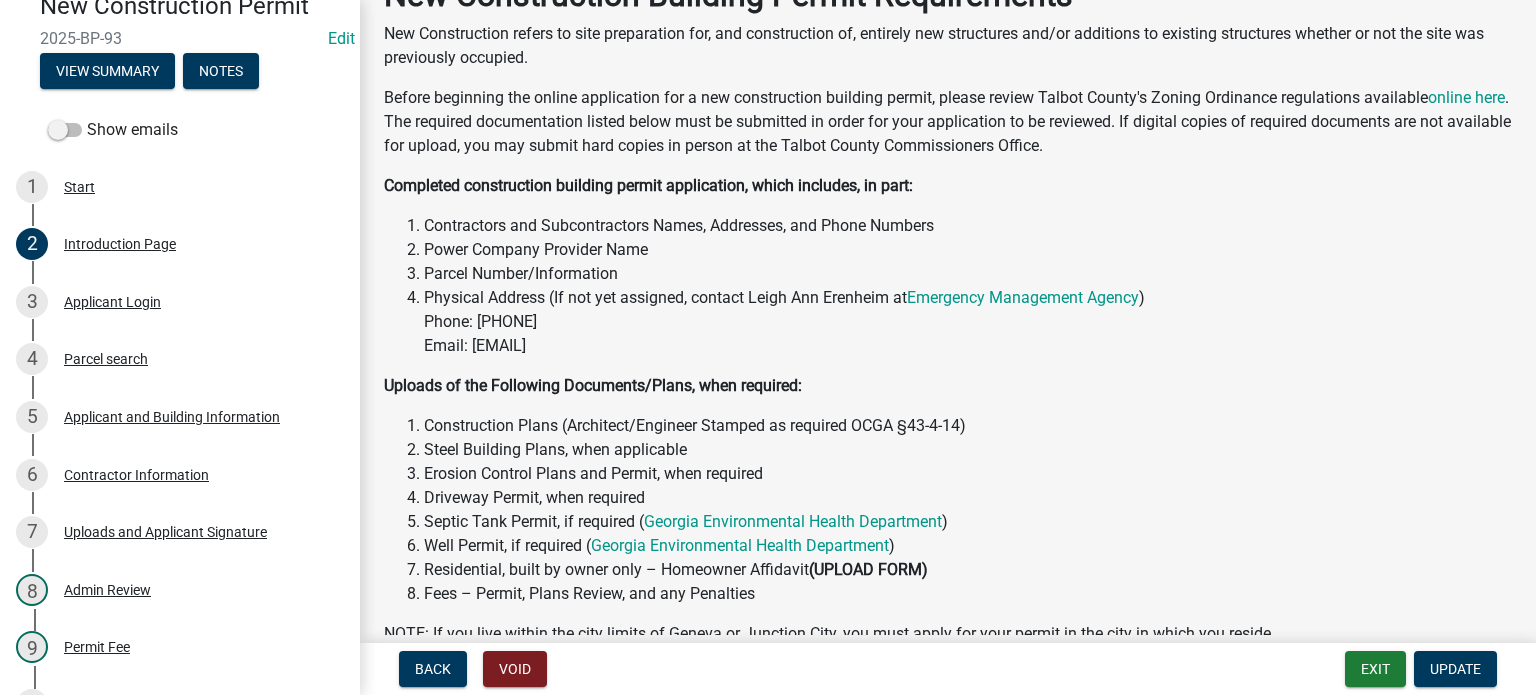 scroll, scrollTop: 393, scrollLeft: 0, axis: vertical 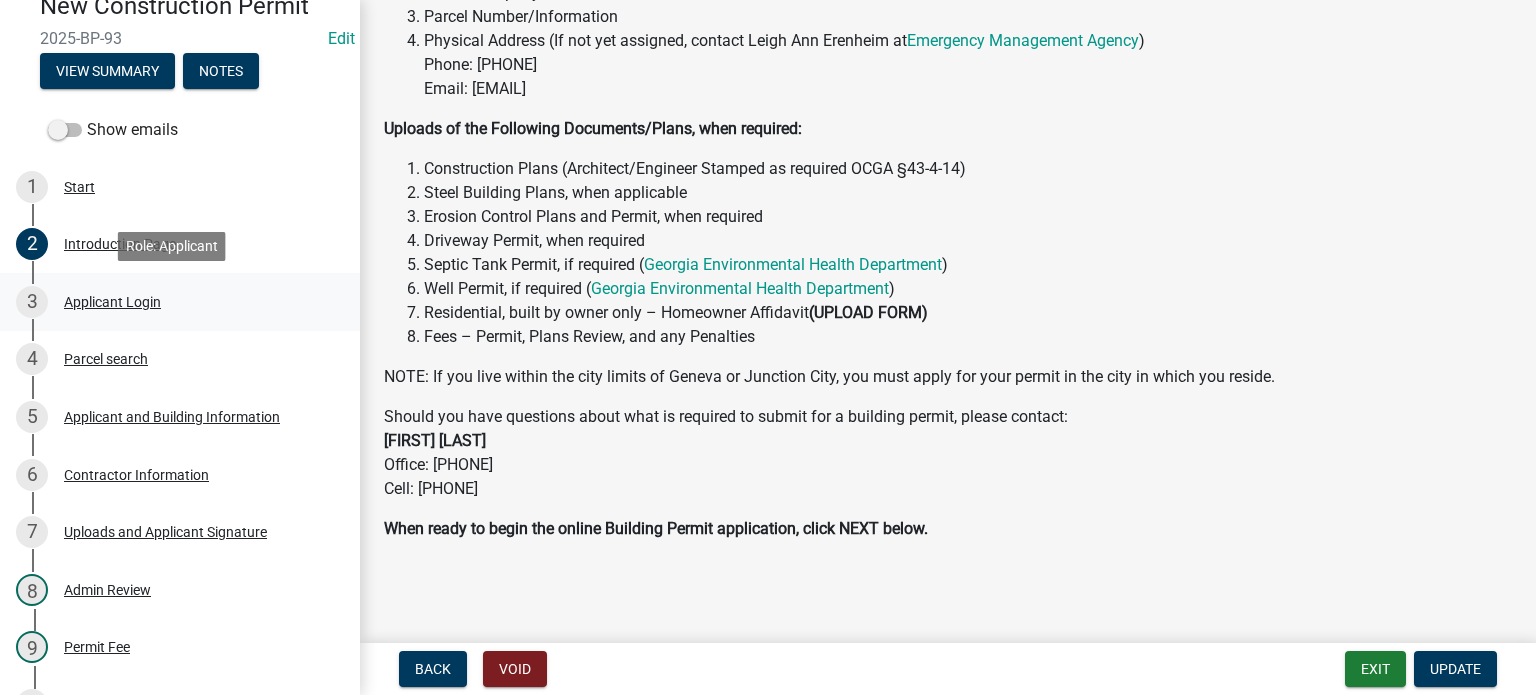 click on "Applicant Login" at bounding box center [112, 302] 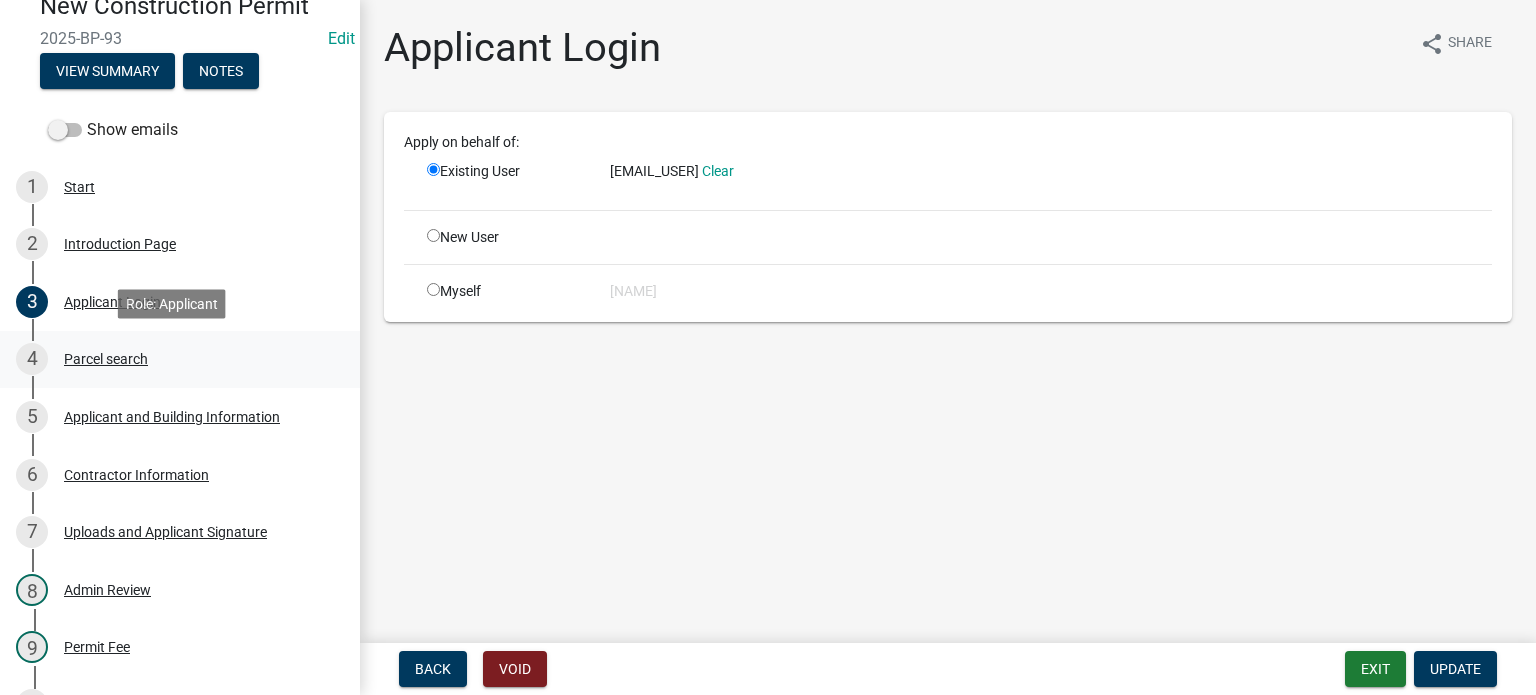 click on "Parcel search" at bounding box center [106, 359] 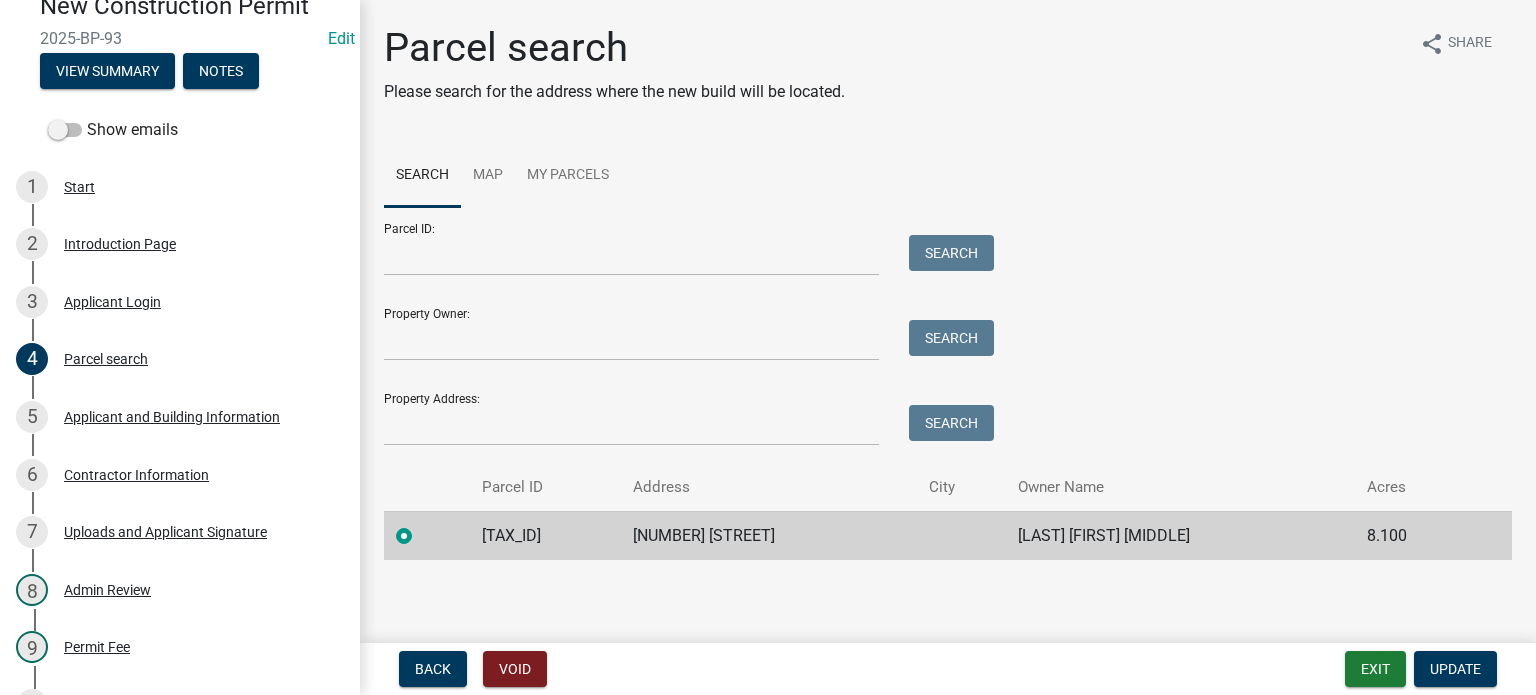 scroll, scrollTop: 2, scrollLeft: 0, axis: vertical 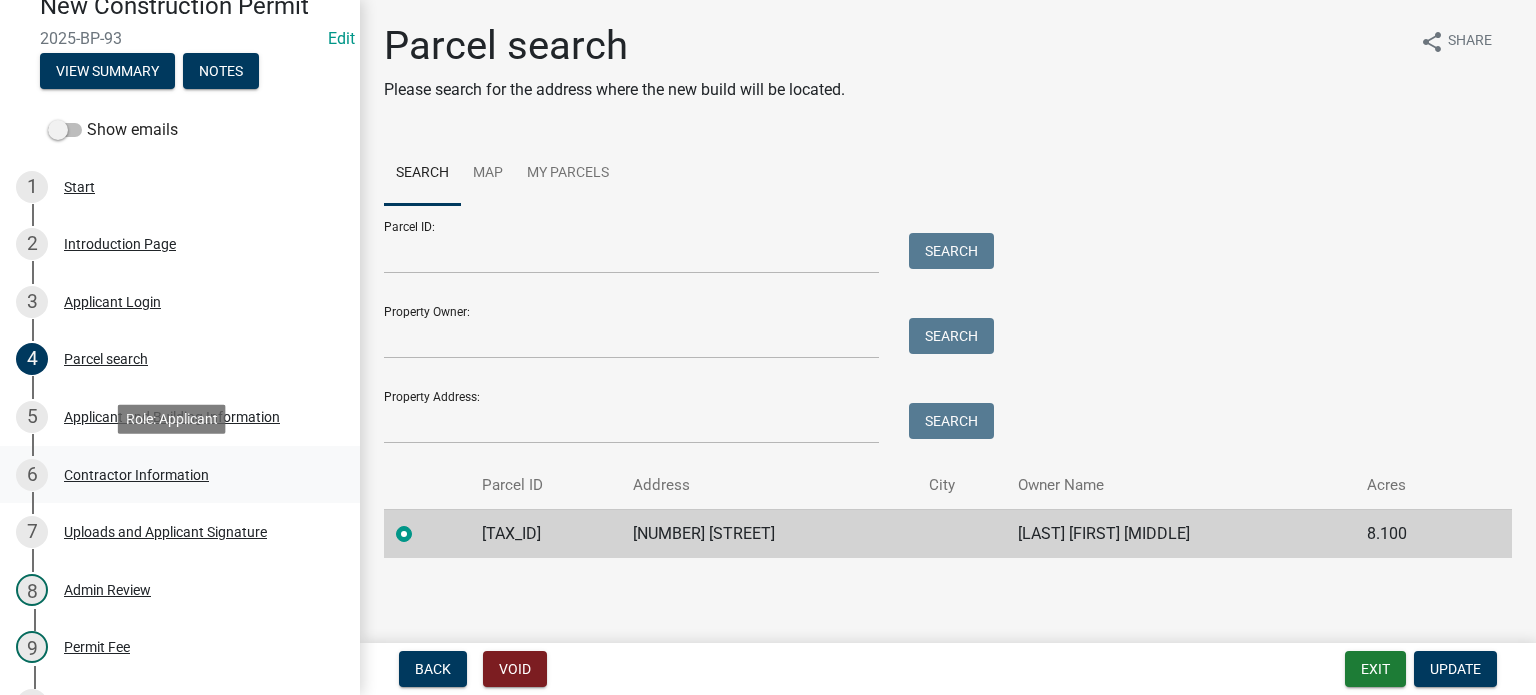click on "Contractor Information" at bounding box center [136, 475] 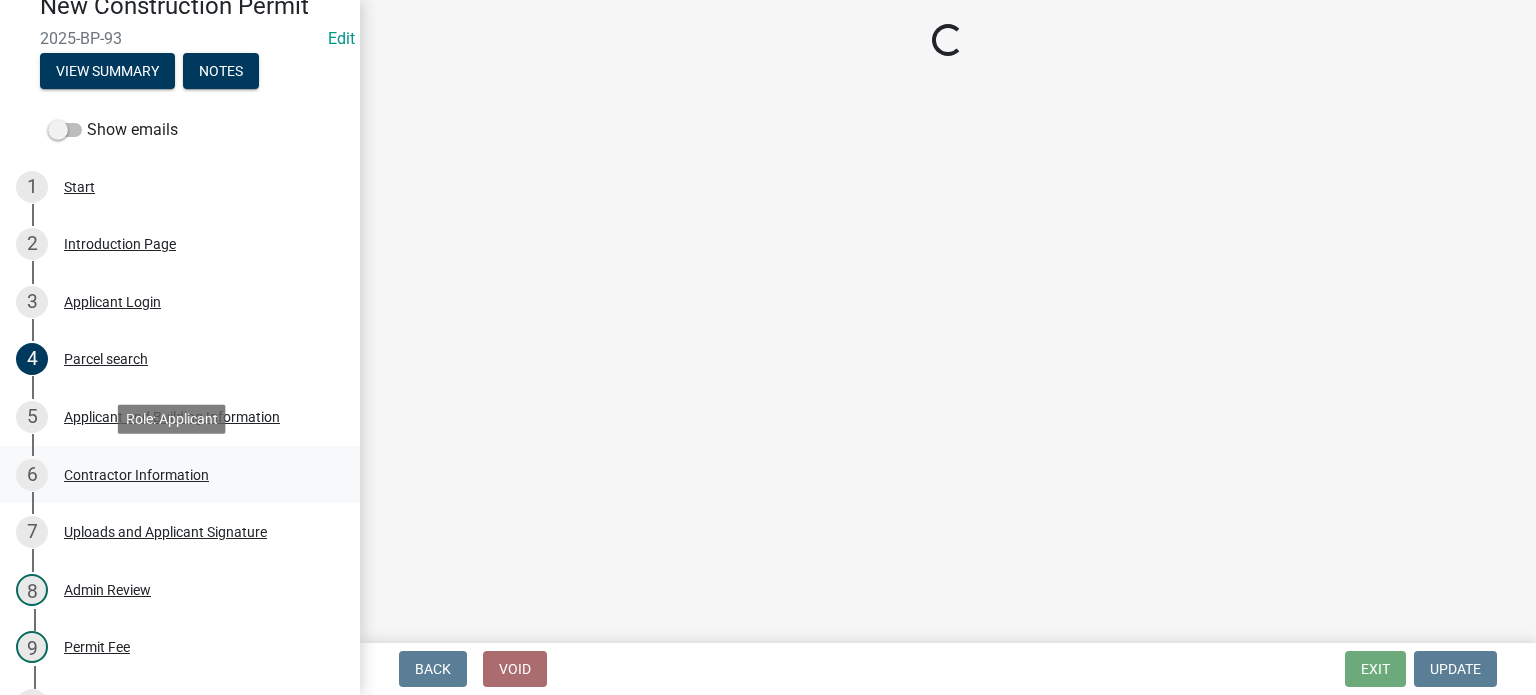scroll, scrollTop: 0, scrollLeft: 0, axis: both 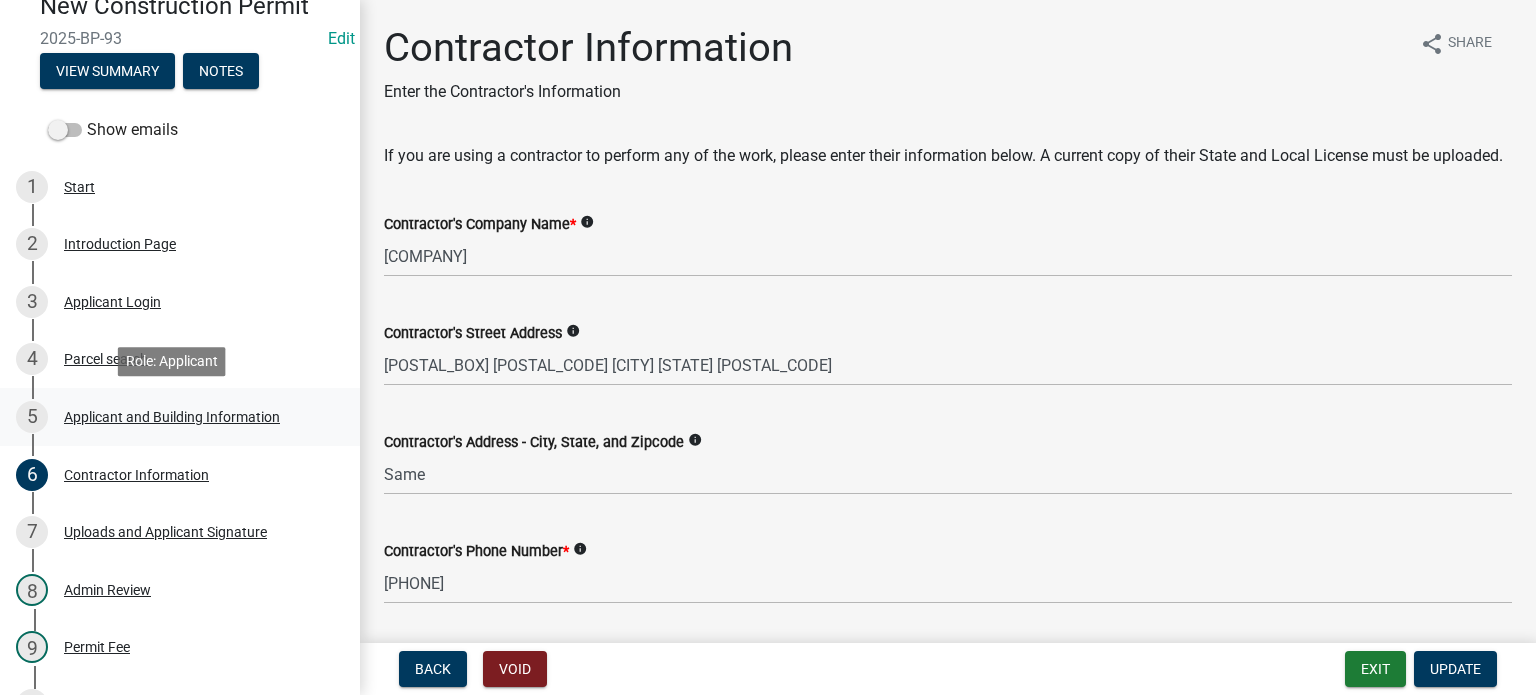 click on "Applicant and Building Information" at bounding box center [172, 417] 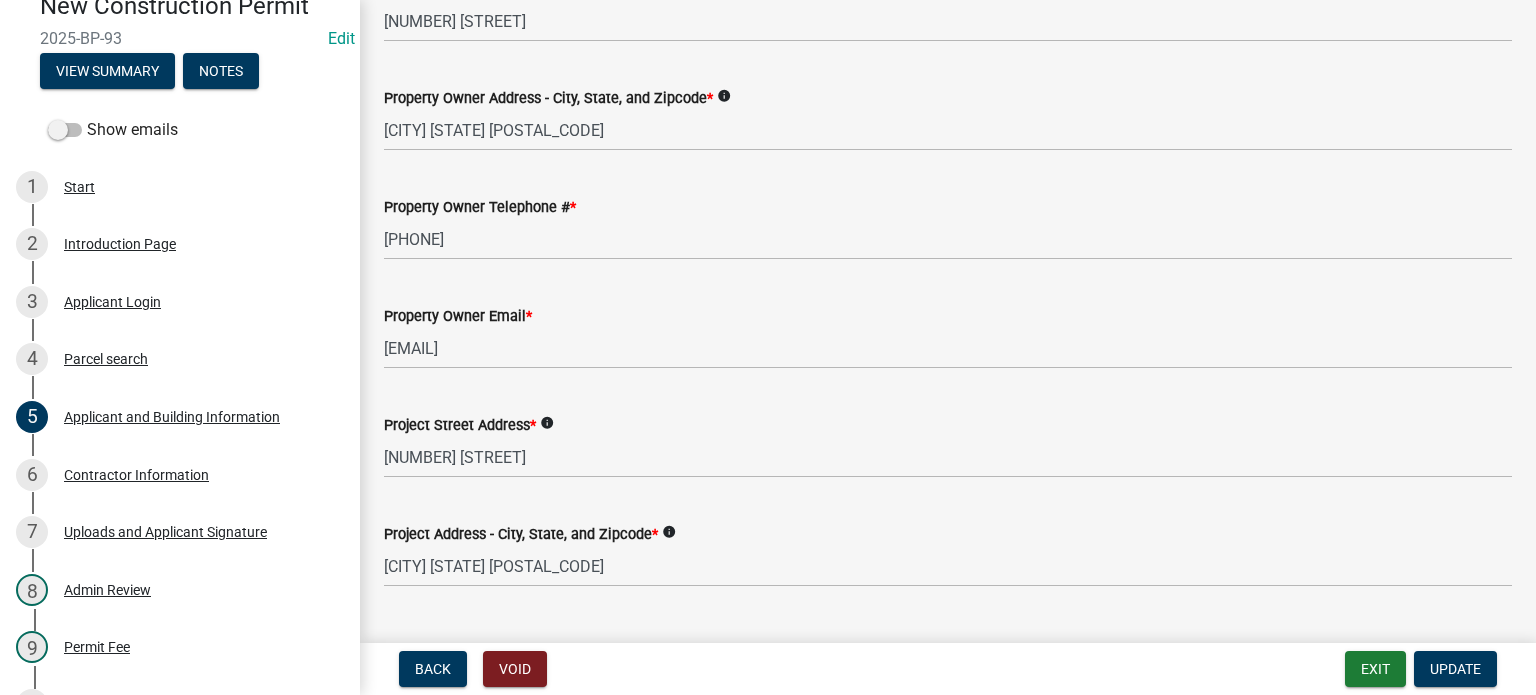 scroll, scrollTop: 700, scrollLeft: 0, axis: vertical 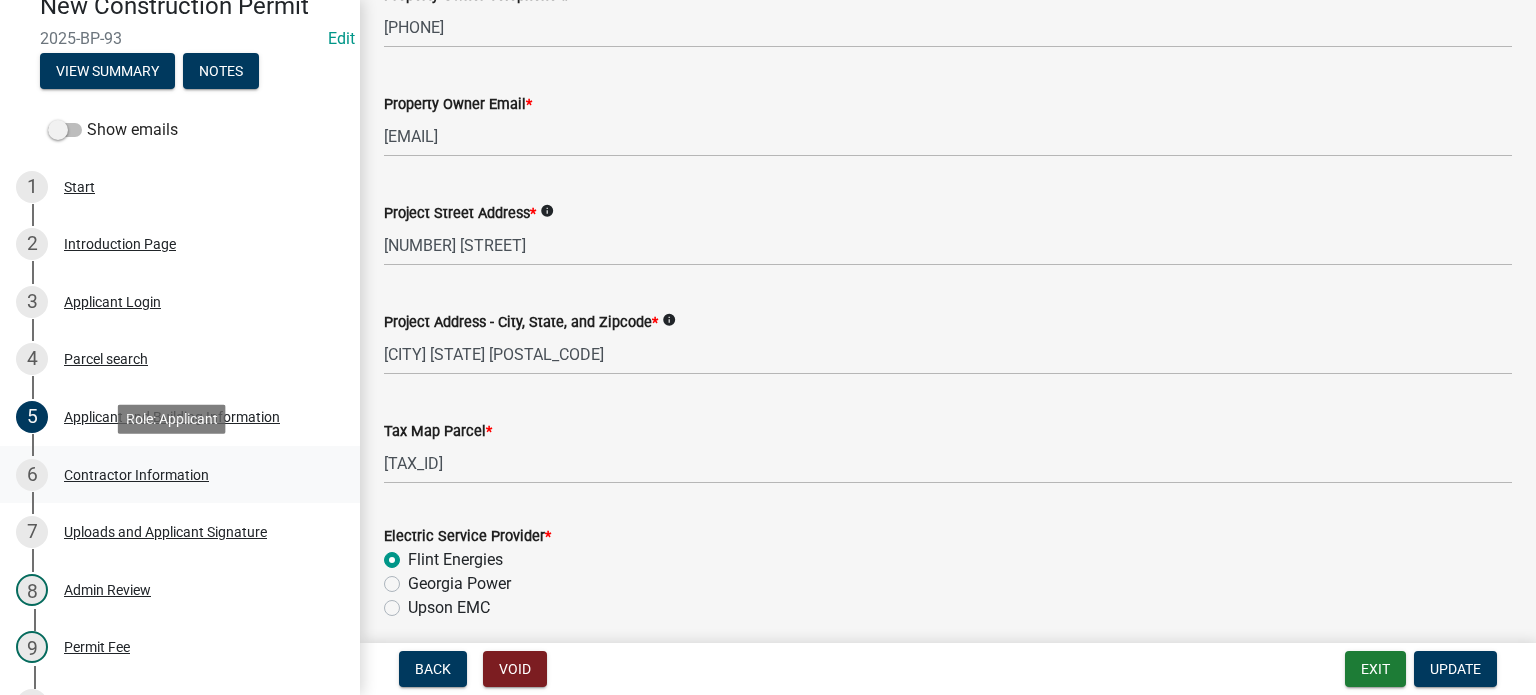 click on "Contractor Information" at bounding box center (136, 475) 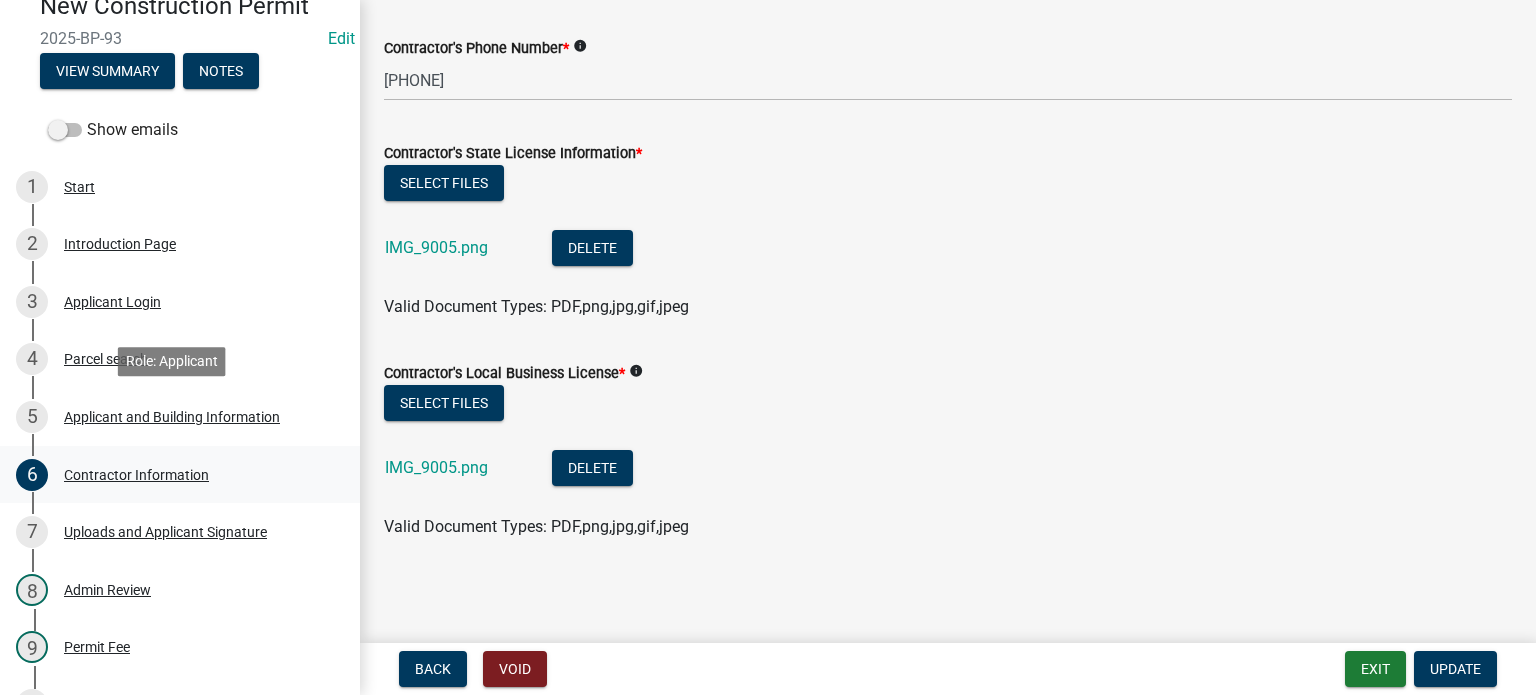 scroll, scrollTop: 527, scrollLeft: 0, axis: vertical 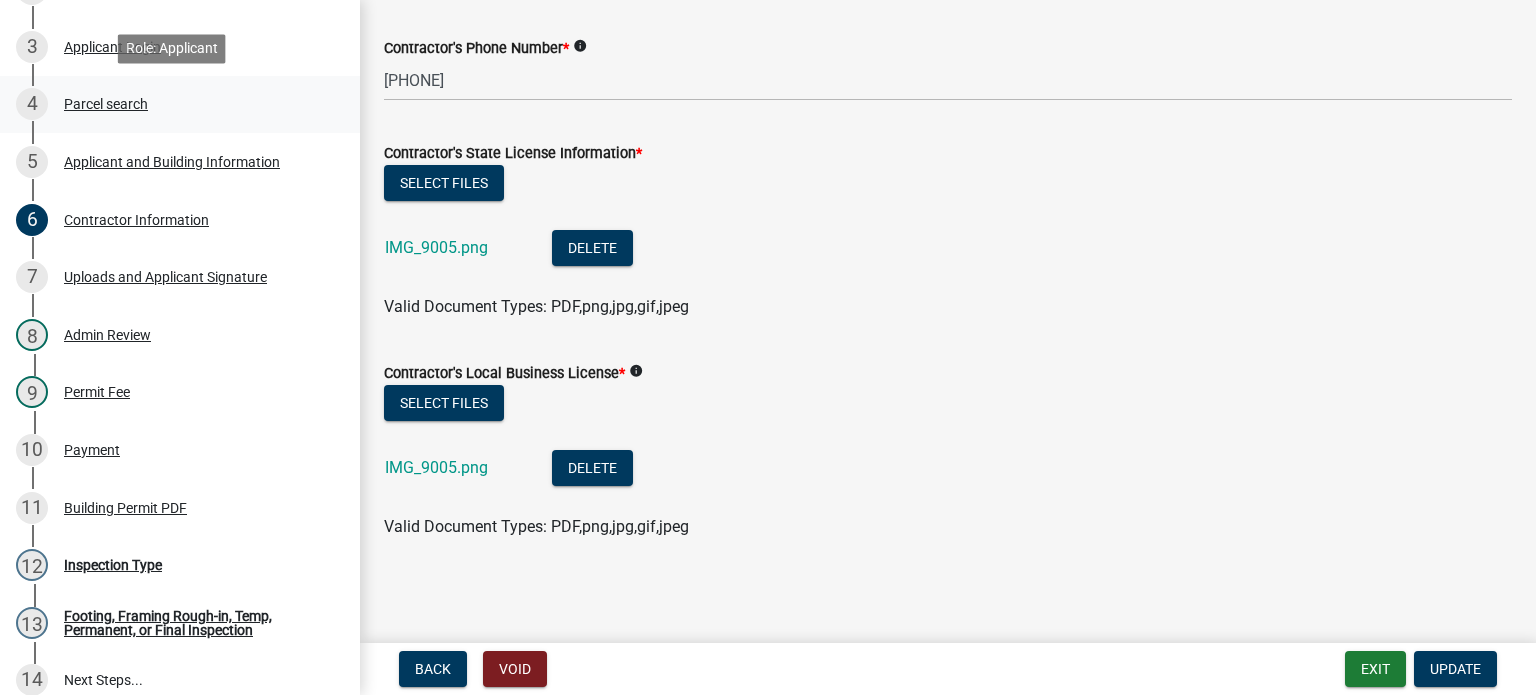 click on "Parcel search" at bounding box center [106, 104] 